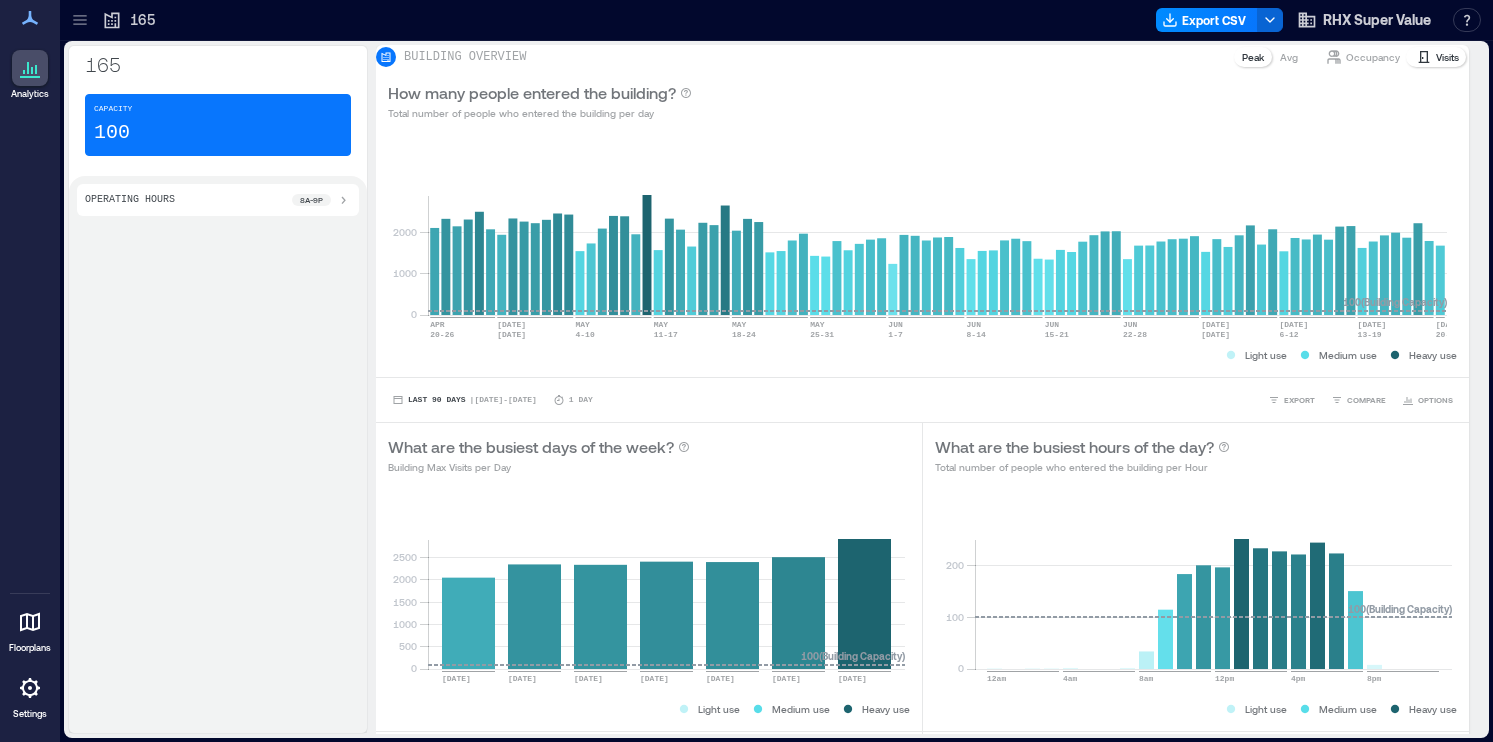 scroll, scrollTop: 0, scrollLeft: 0, axis: both 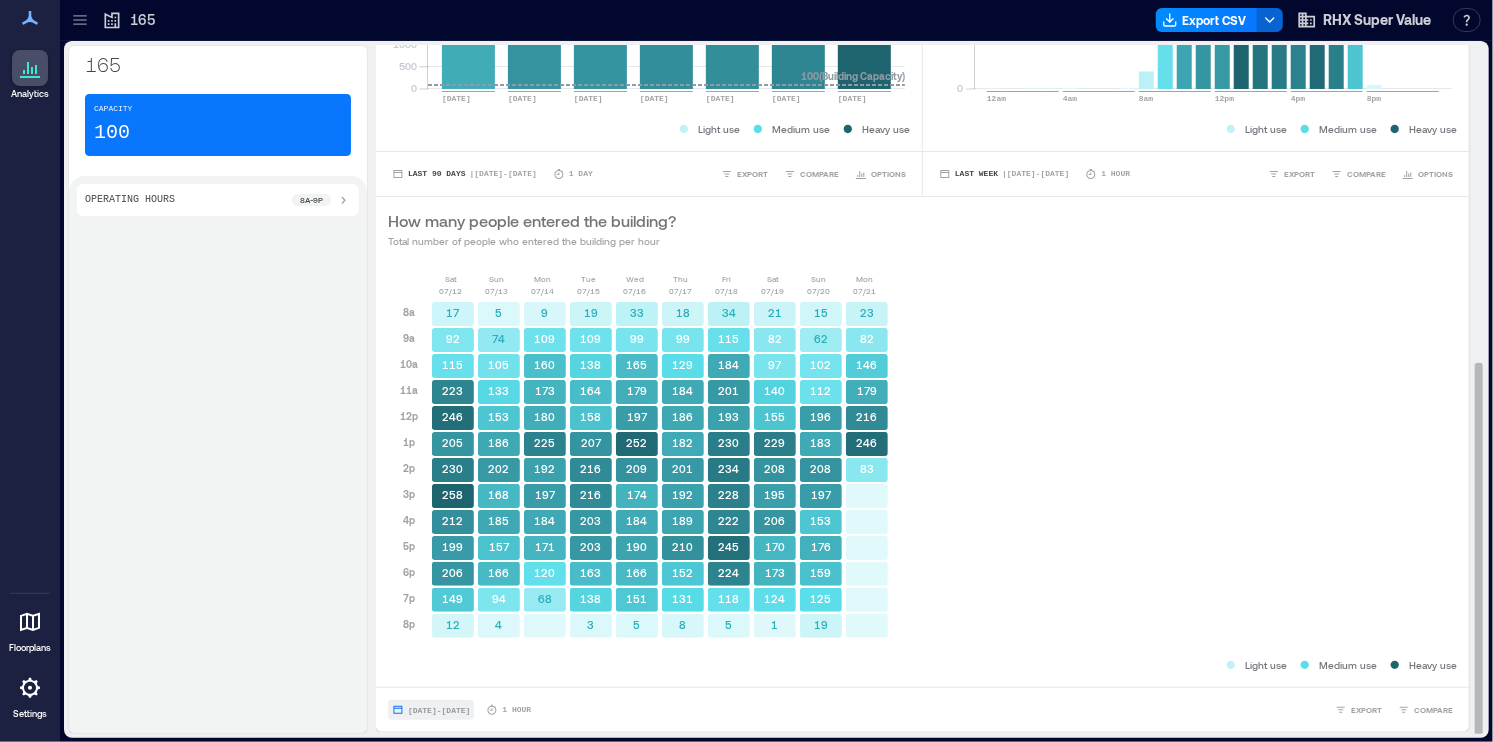 click on "[DATE]  -  [DATE]" at bounding box center [431, 710] 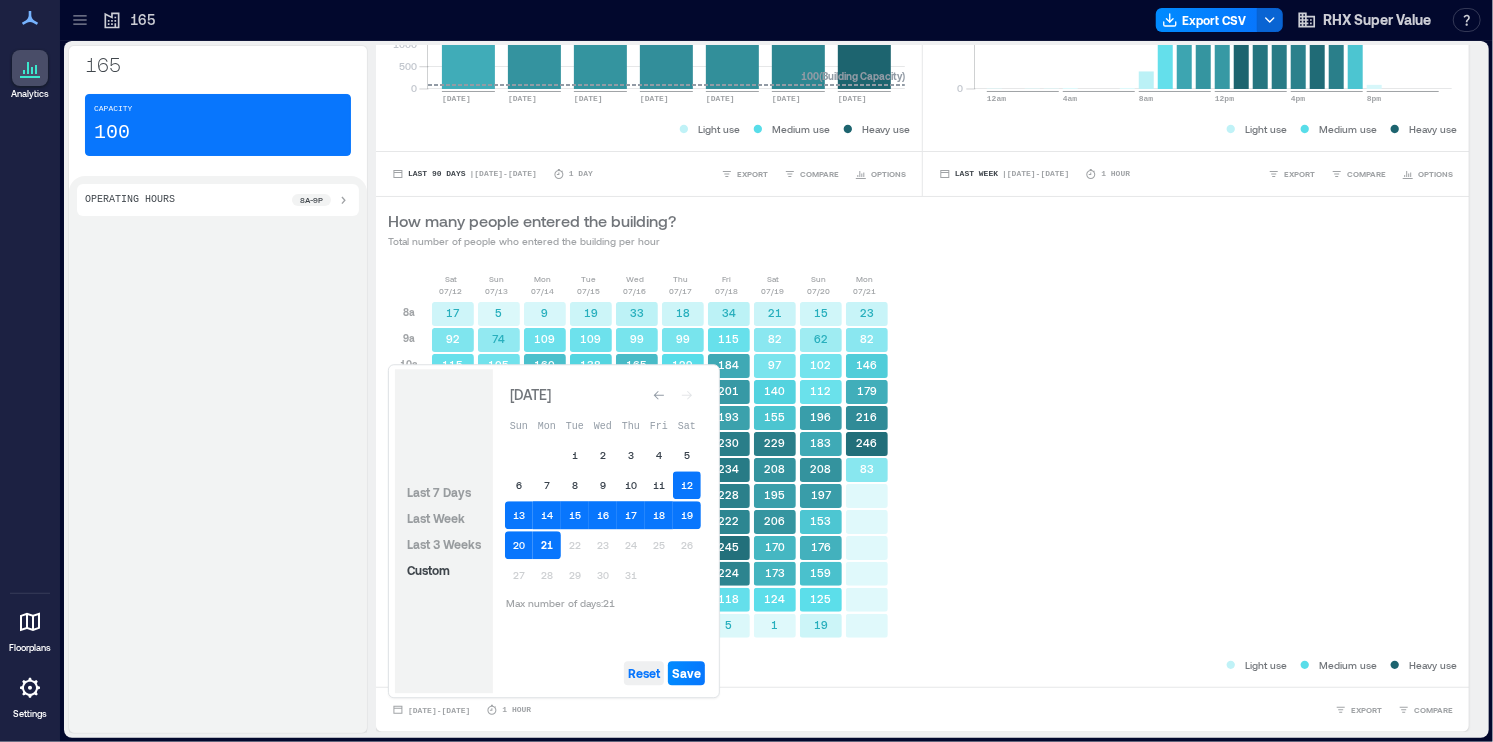 click on "Reset" at bounding box center (644, 673) 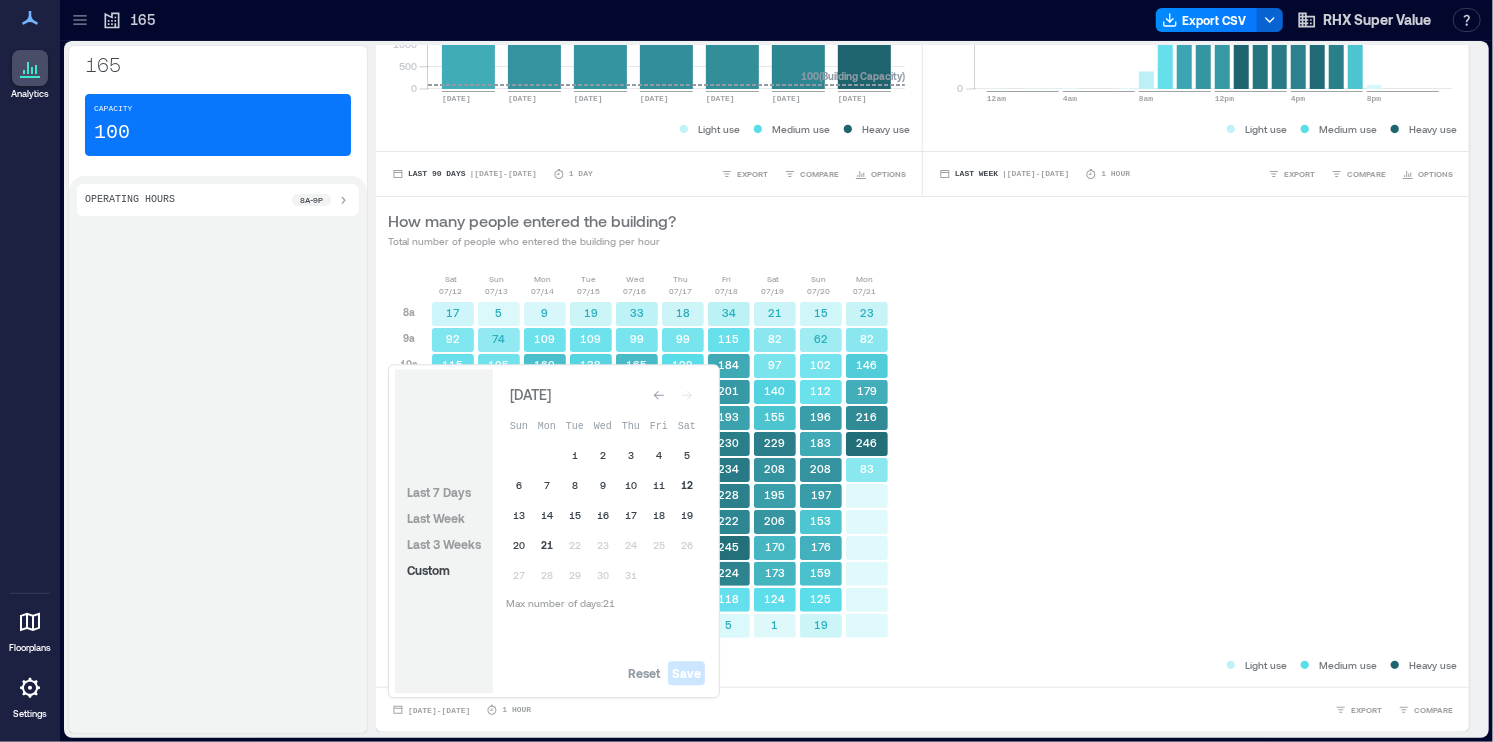 click on "12" at bounding box center (687, 485) 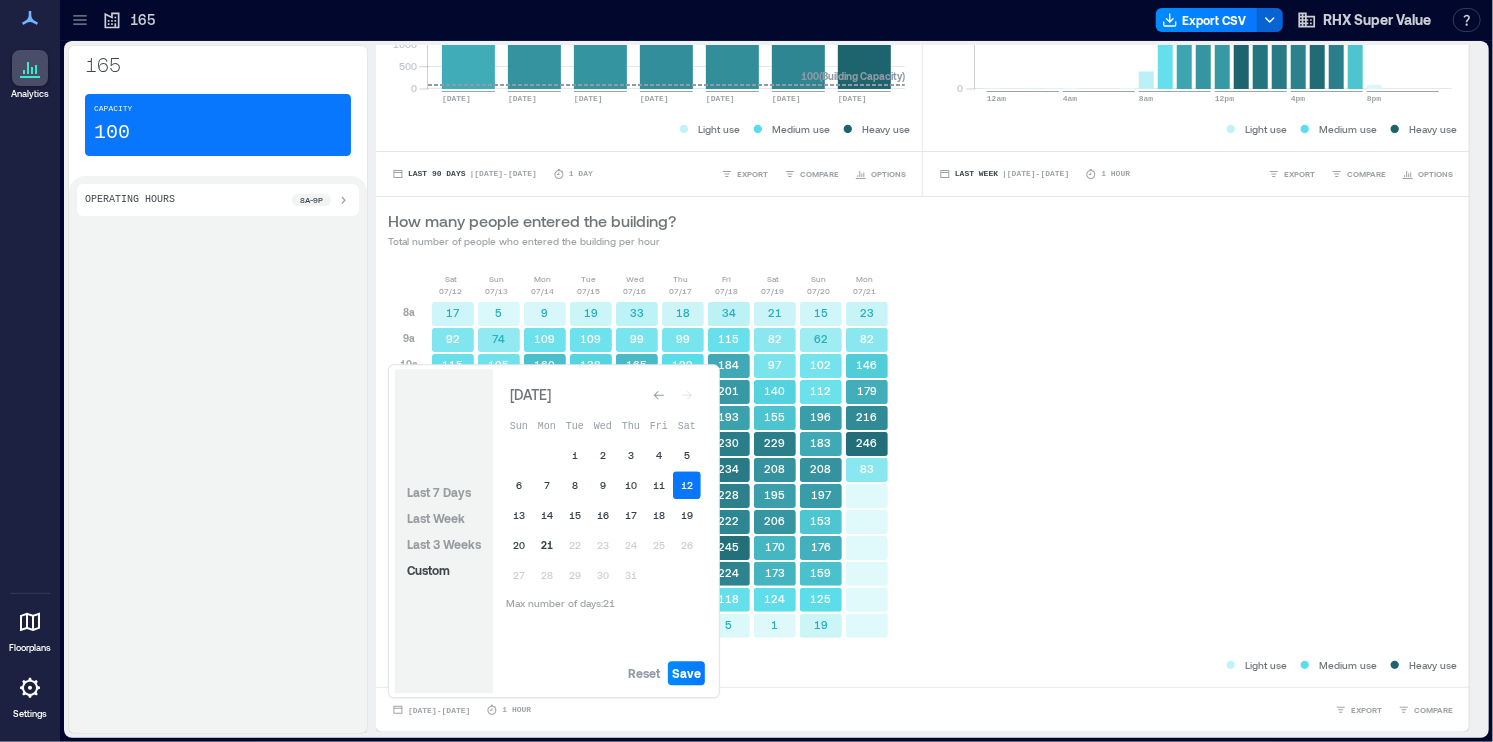 click on "21" at bounding box center (547, 545) 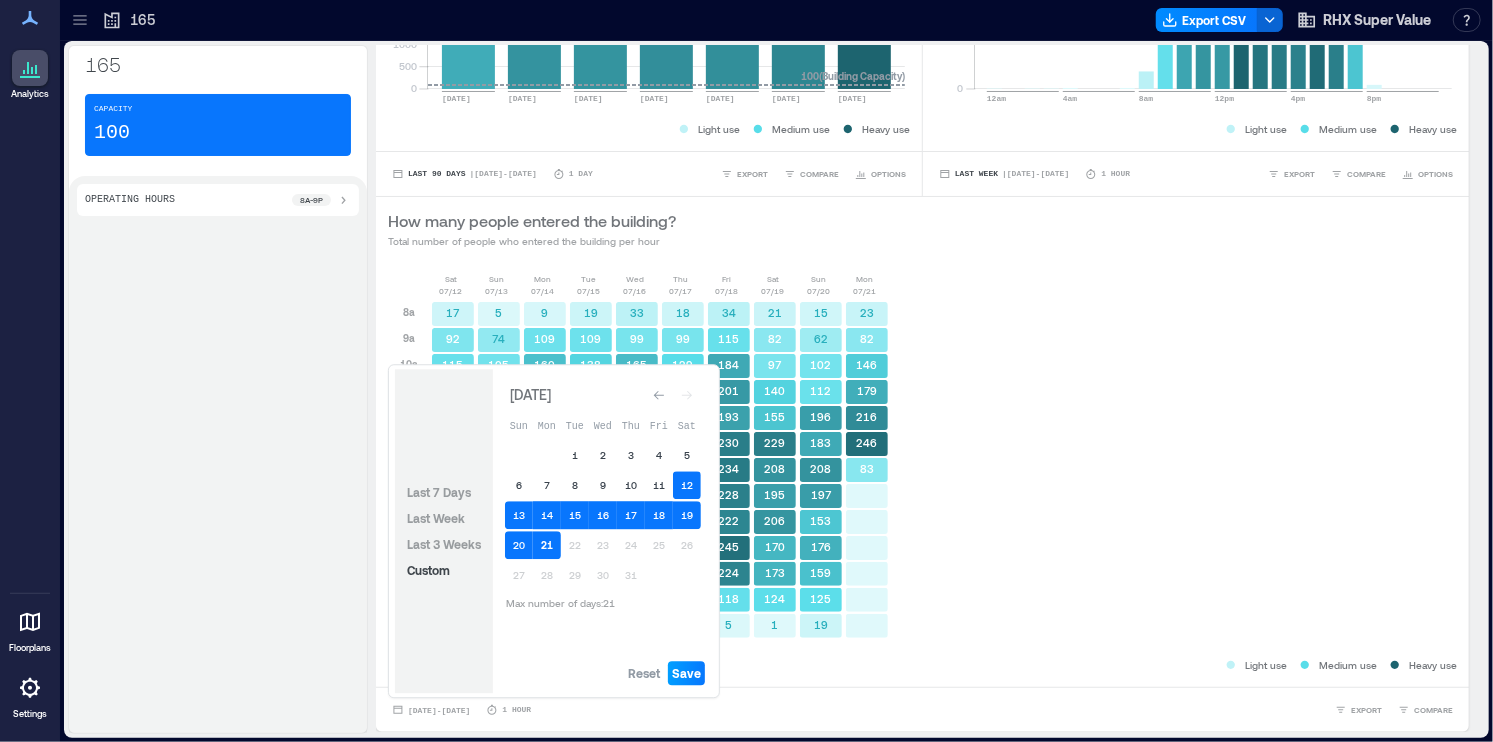 click on "Save" at bounding box center [686, 673] 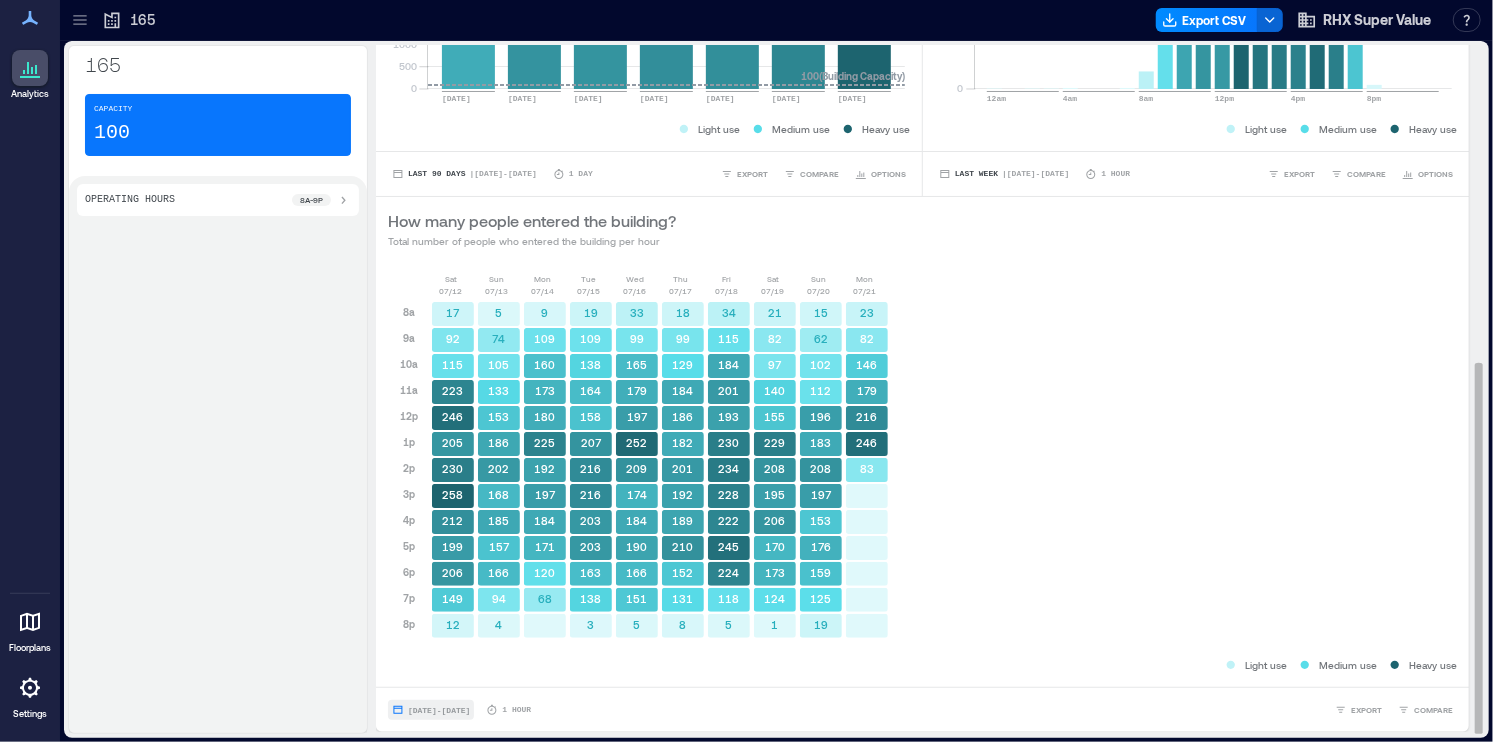 click on "[DATE]  -  [DATE]" at bounding box center (439, 710) 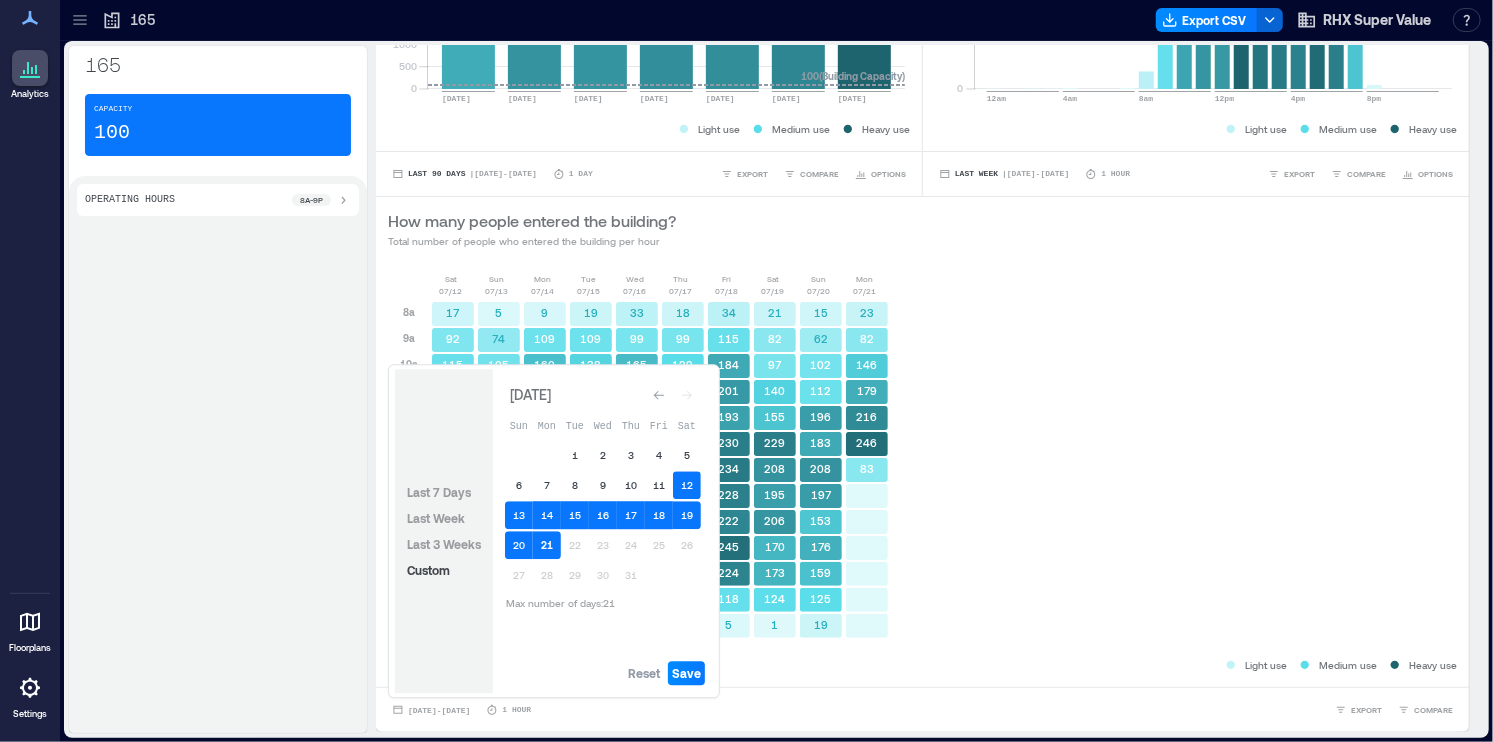 click on "10" at bounding box center (631, 485) 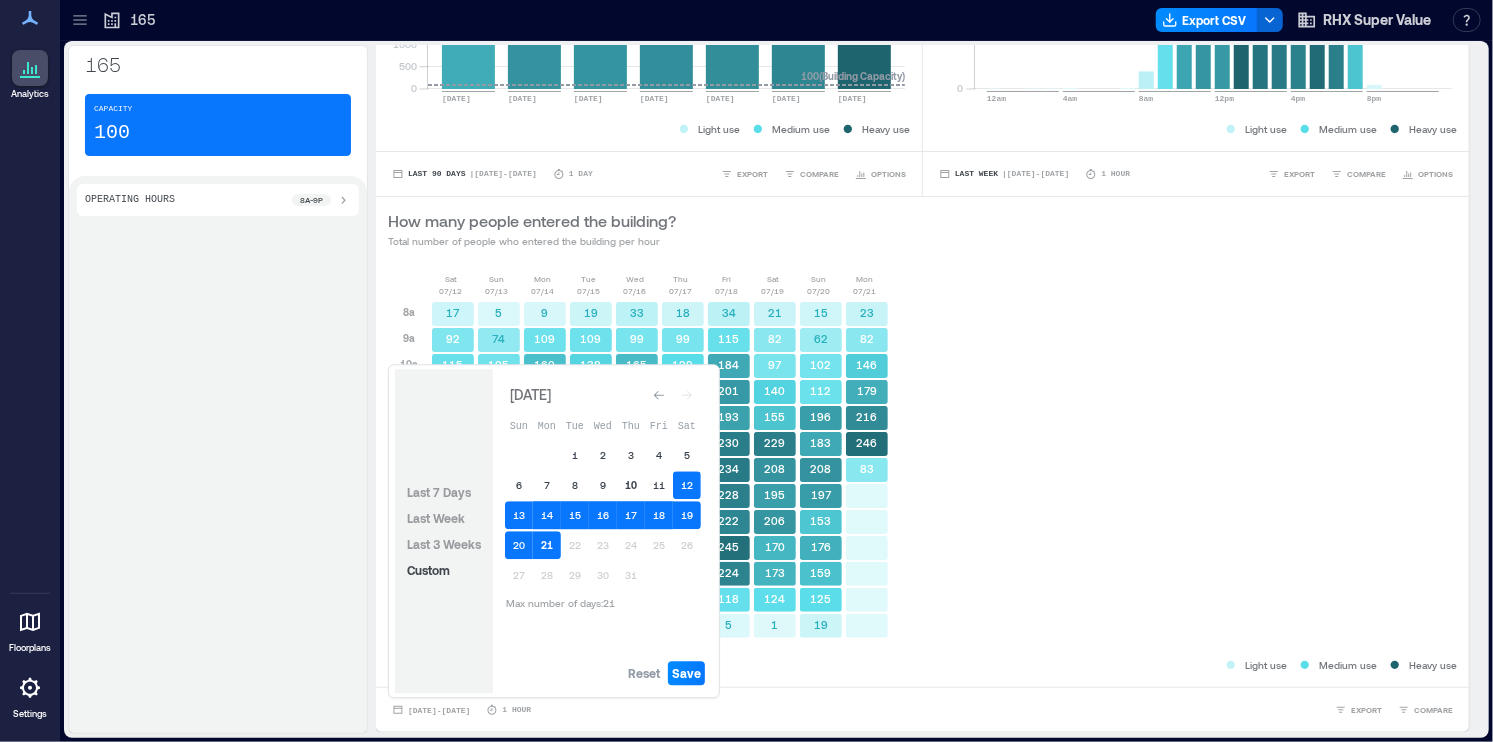 click on "10" at bounding box center [631, 485] 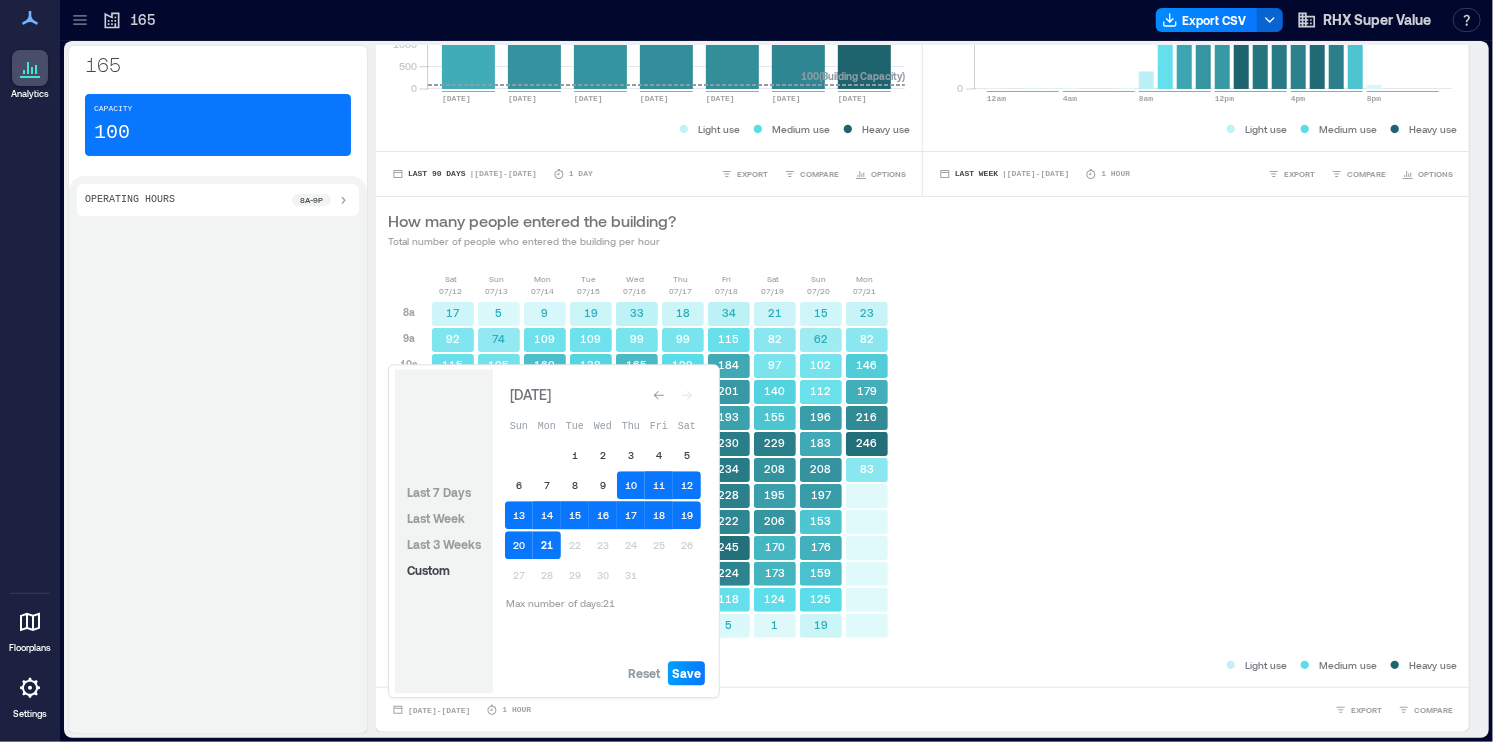 click on "Save" at bounding box center (686, 673) 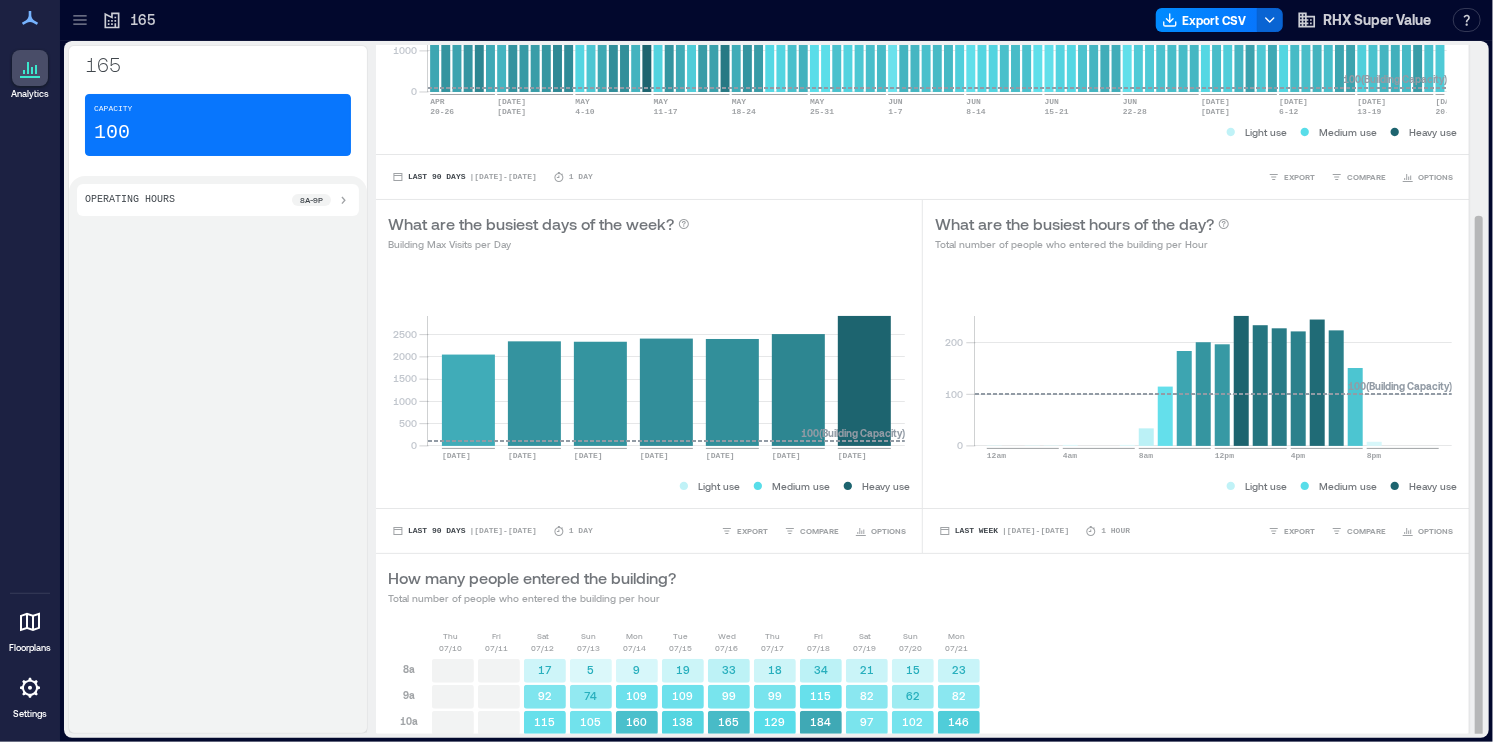 scroll, scrollTop: 0, scrollLeft: 0, axis: both 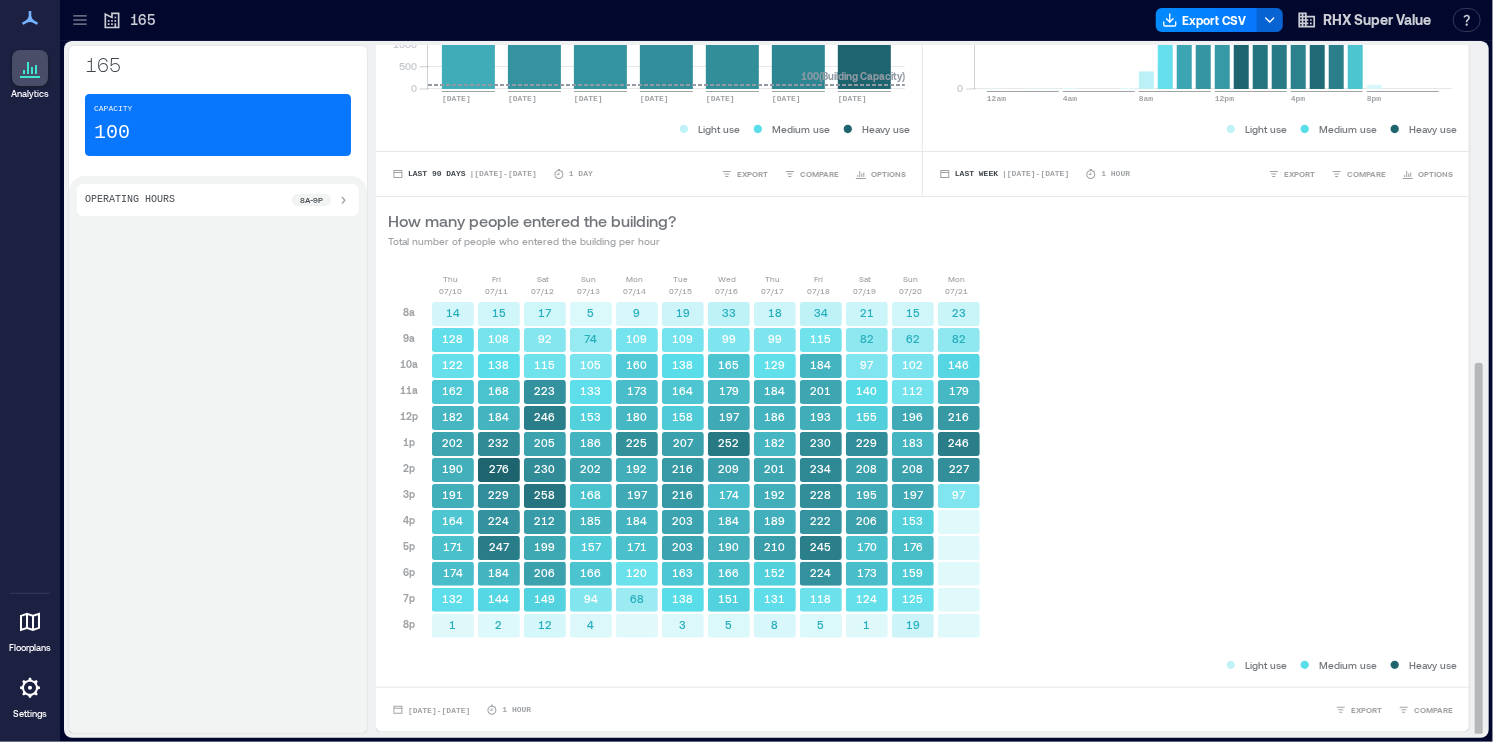 click on "[DATE]  -  [DATE] 1 Hour" at bounding box center [459, 710] 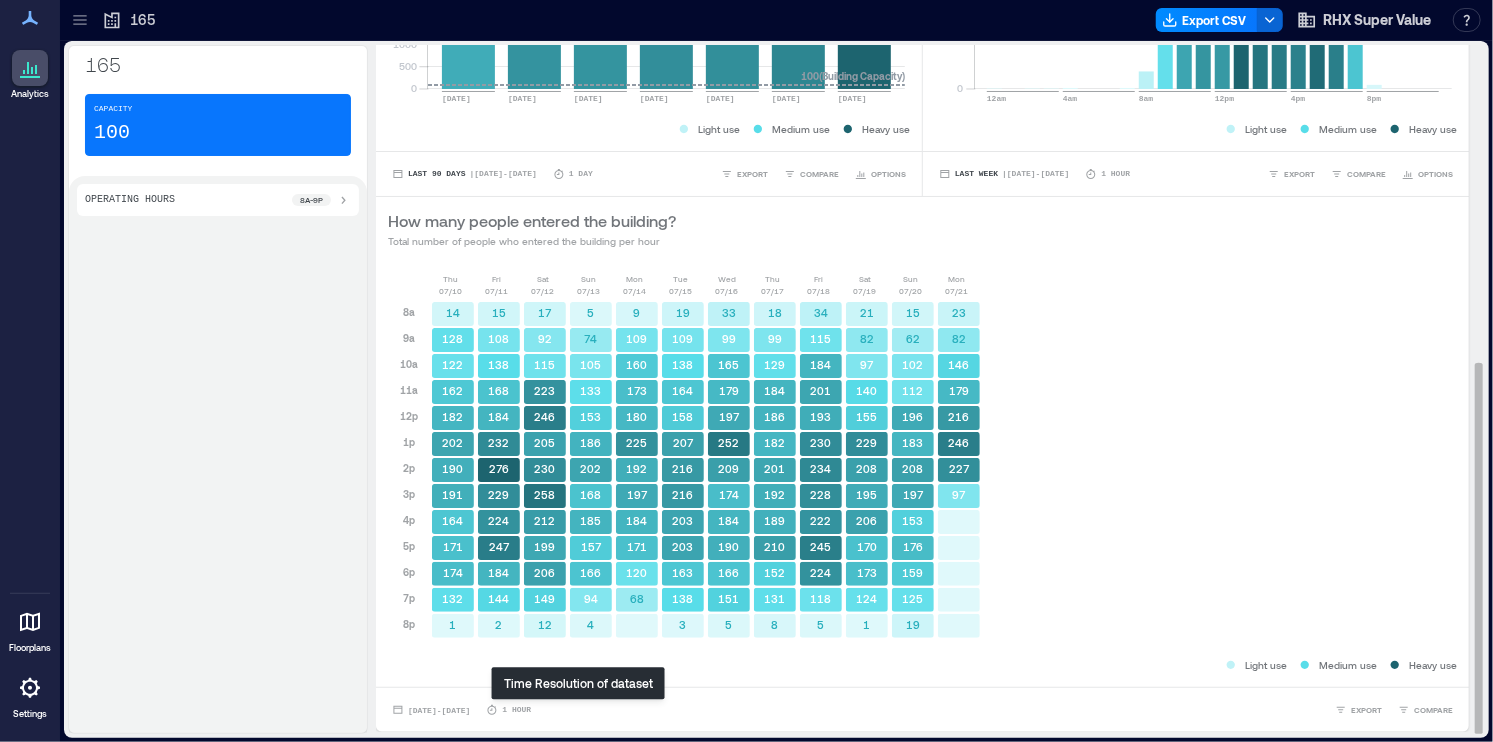 click on "1 Hour" at bounding box center (516, 710) 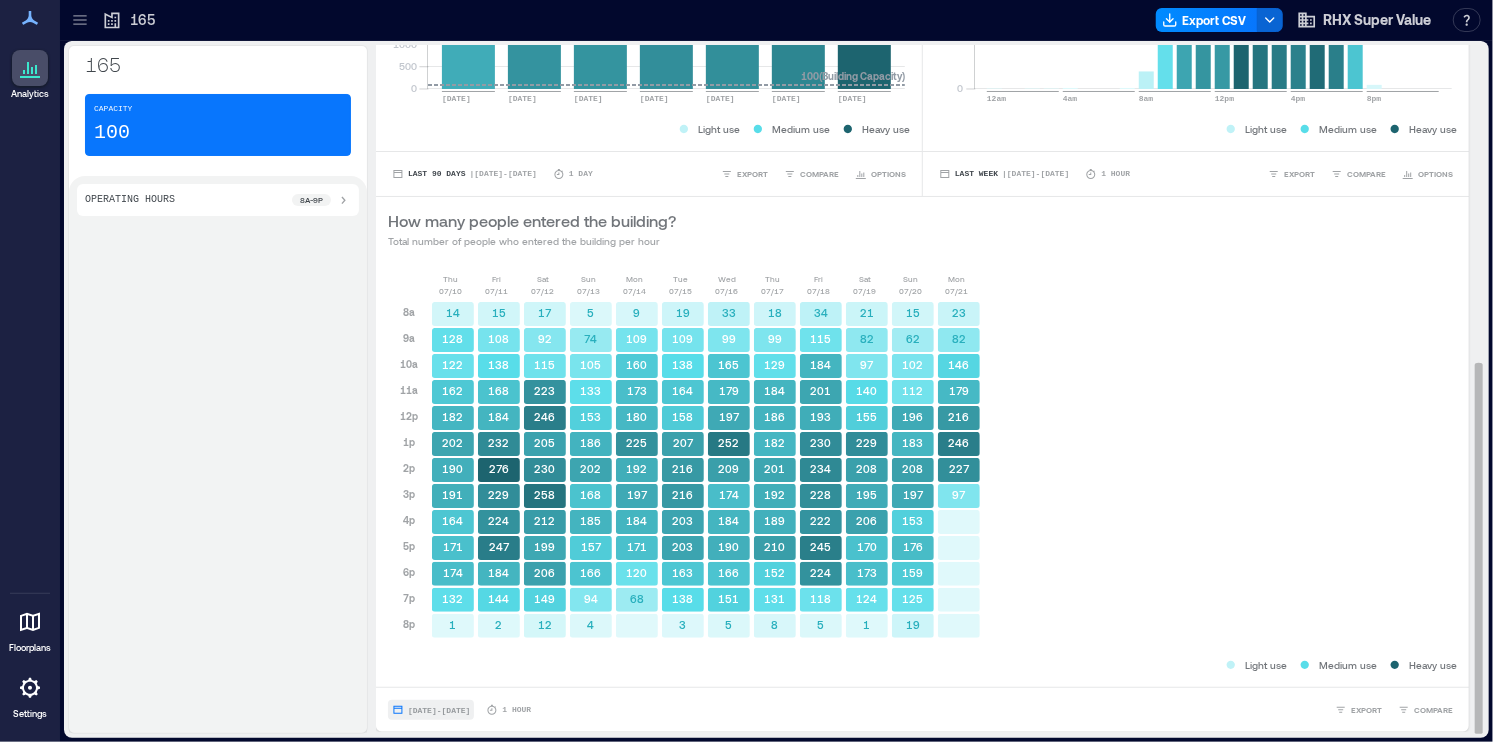 click on "[DATE]  -  [DATE]" at bounding box center [439, 710] 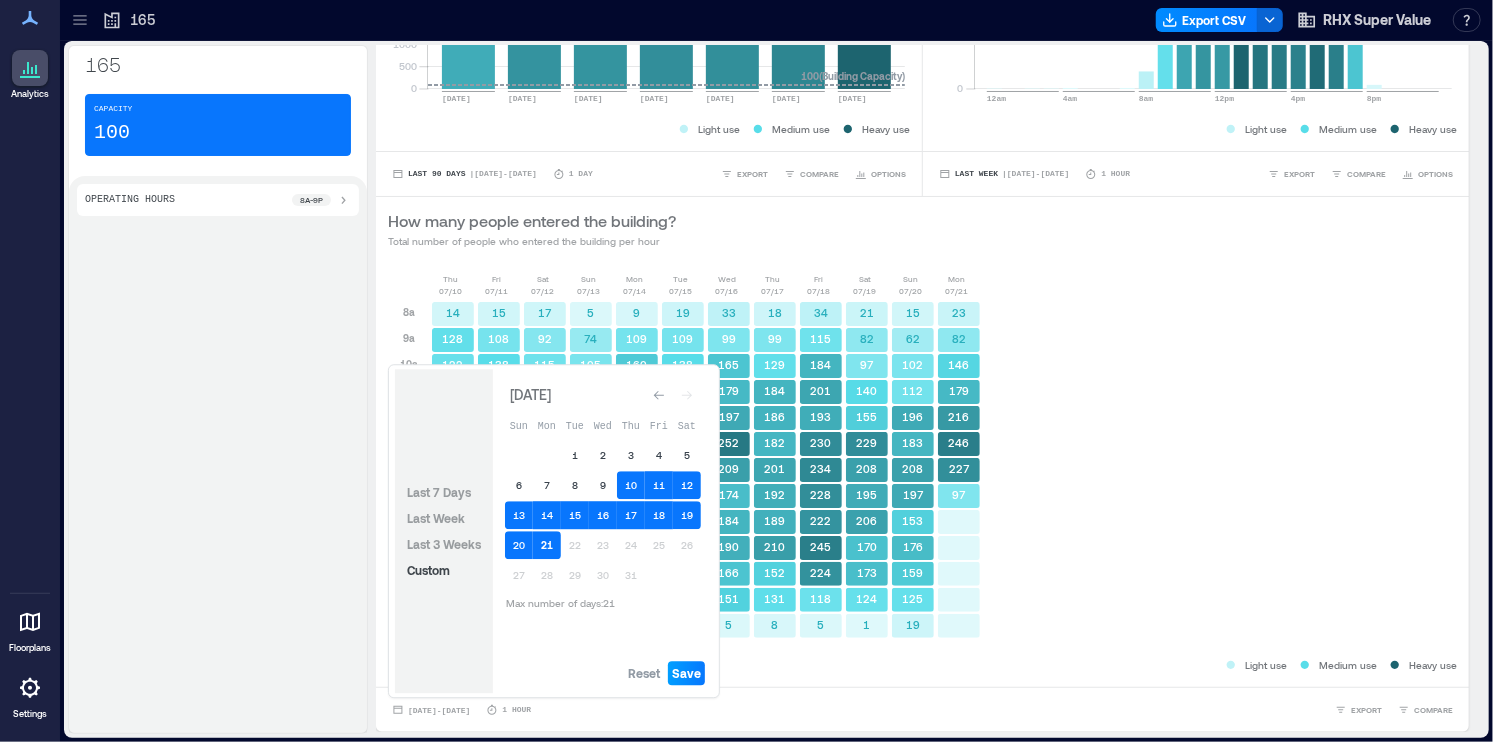 click on "Save" at bounding box center (686, 673) 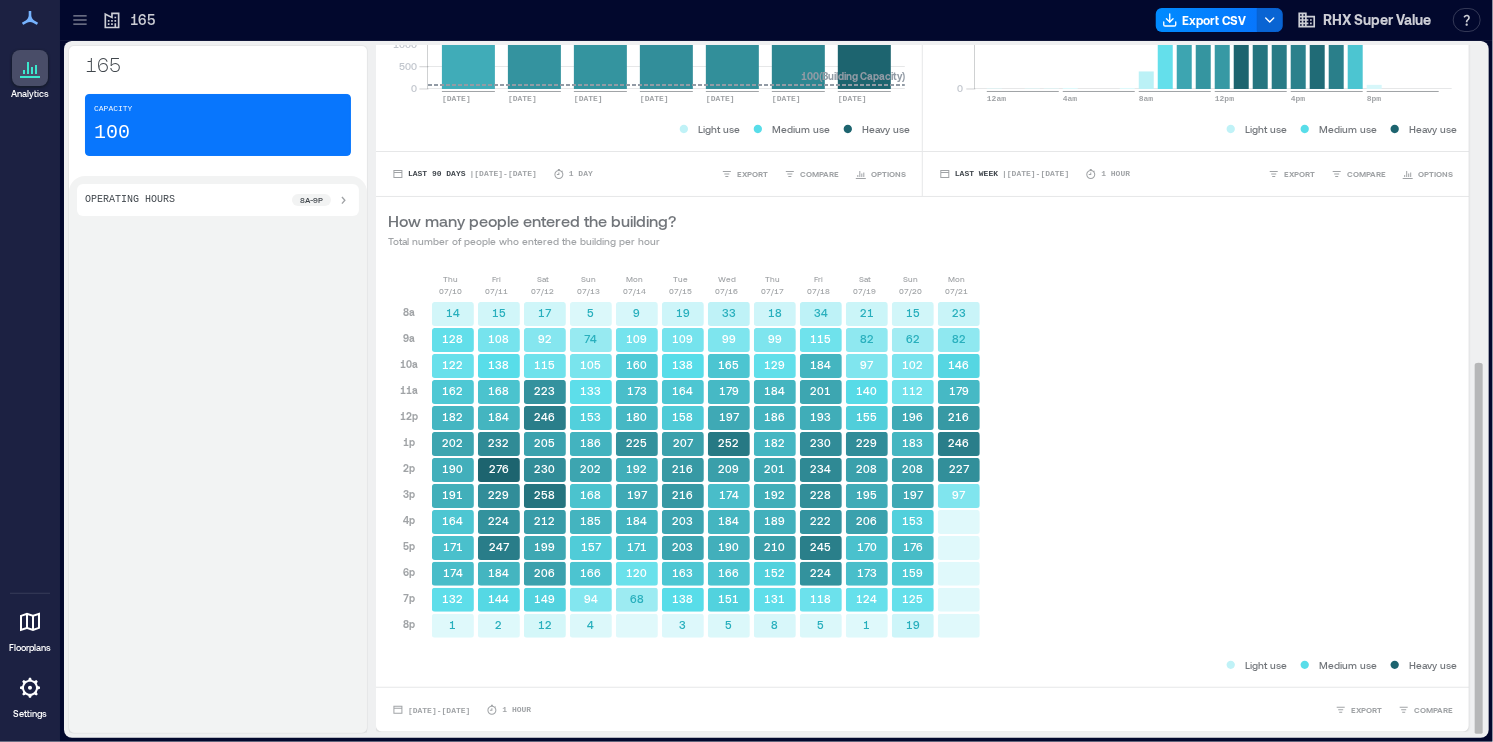 click 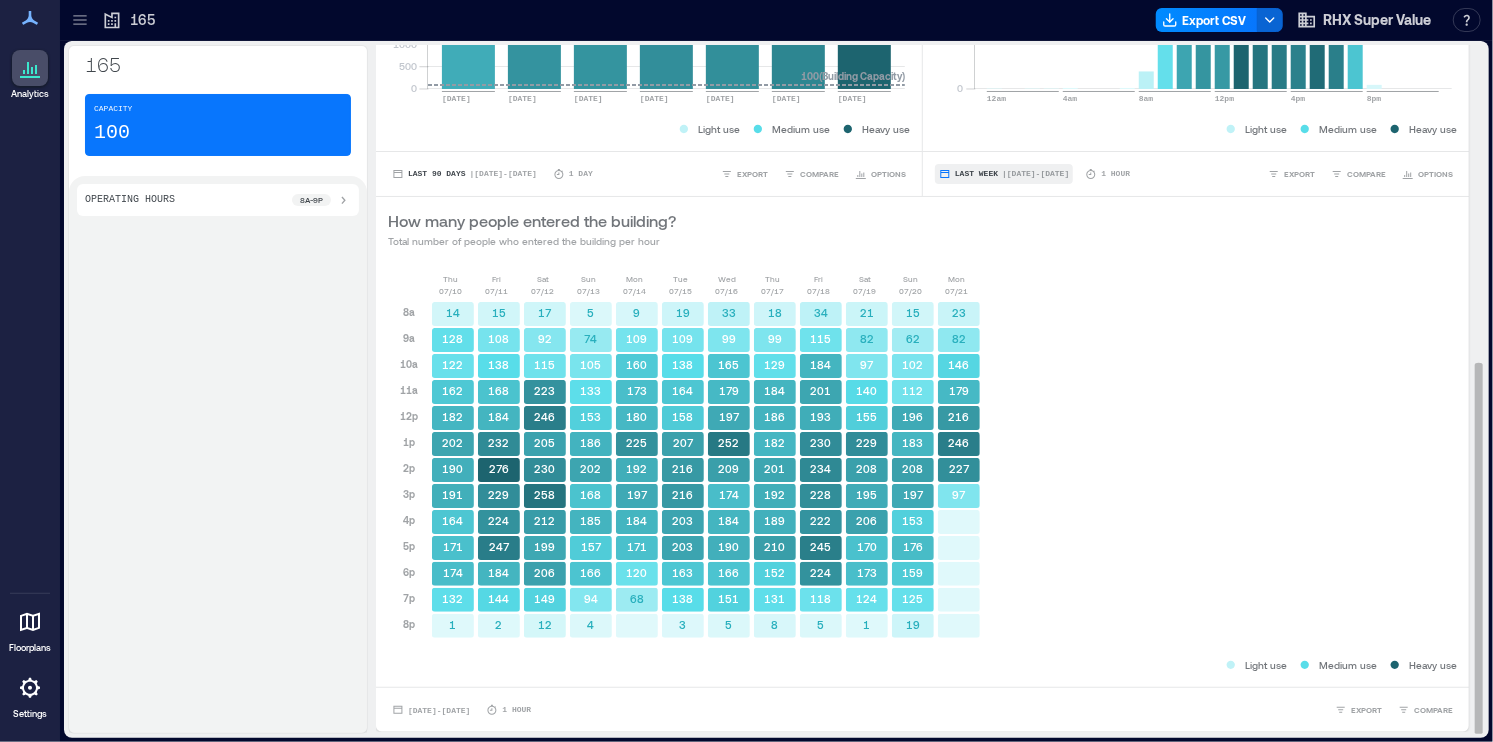 scroll, scrollTop: 297, scrollLeft: 0, axis: vertical 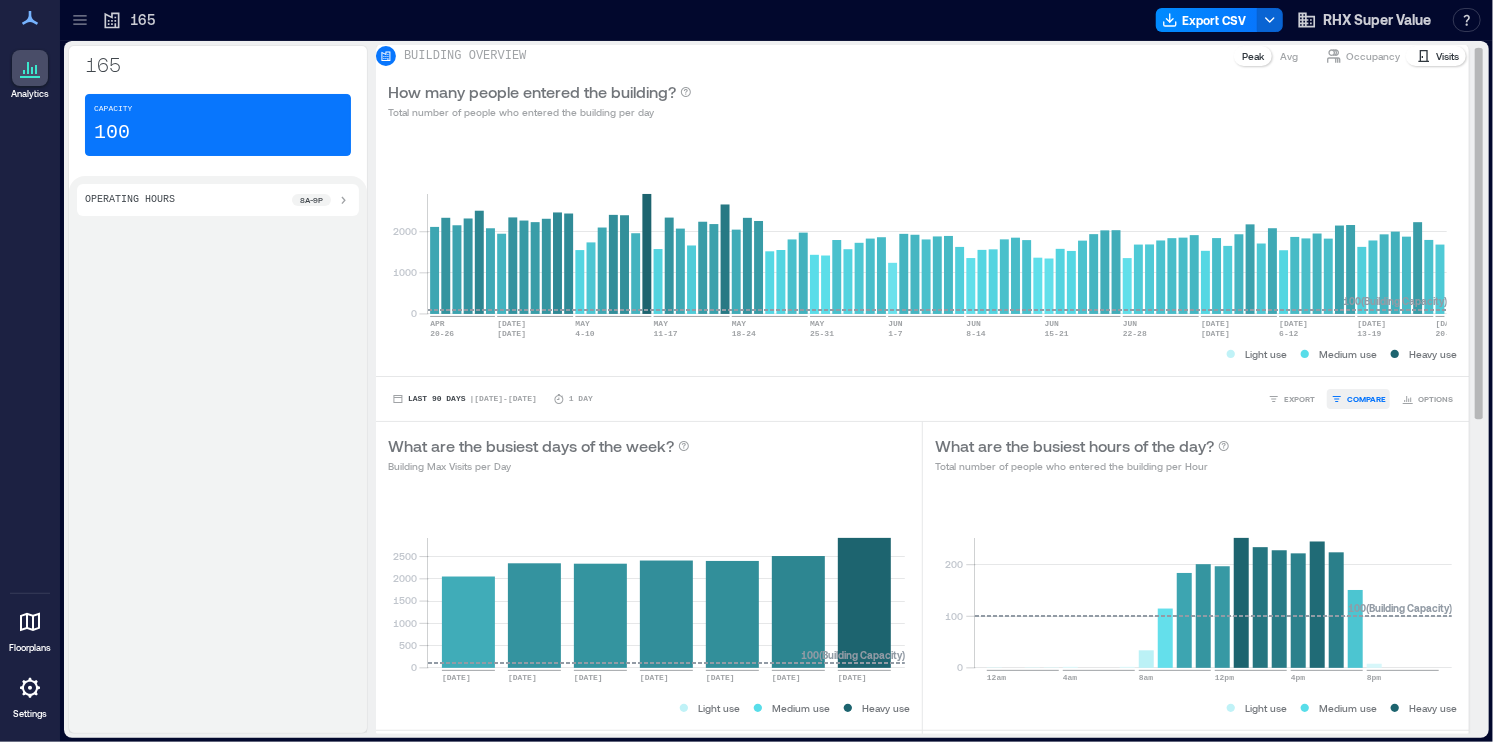 click on "COMPARE" at bounding box center [1366, 399] 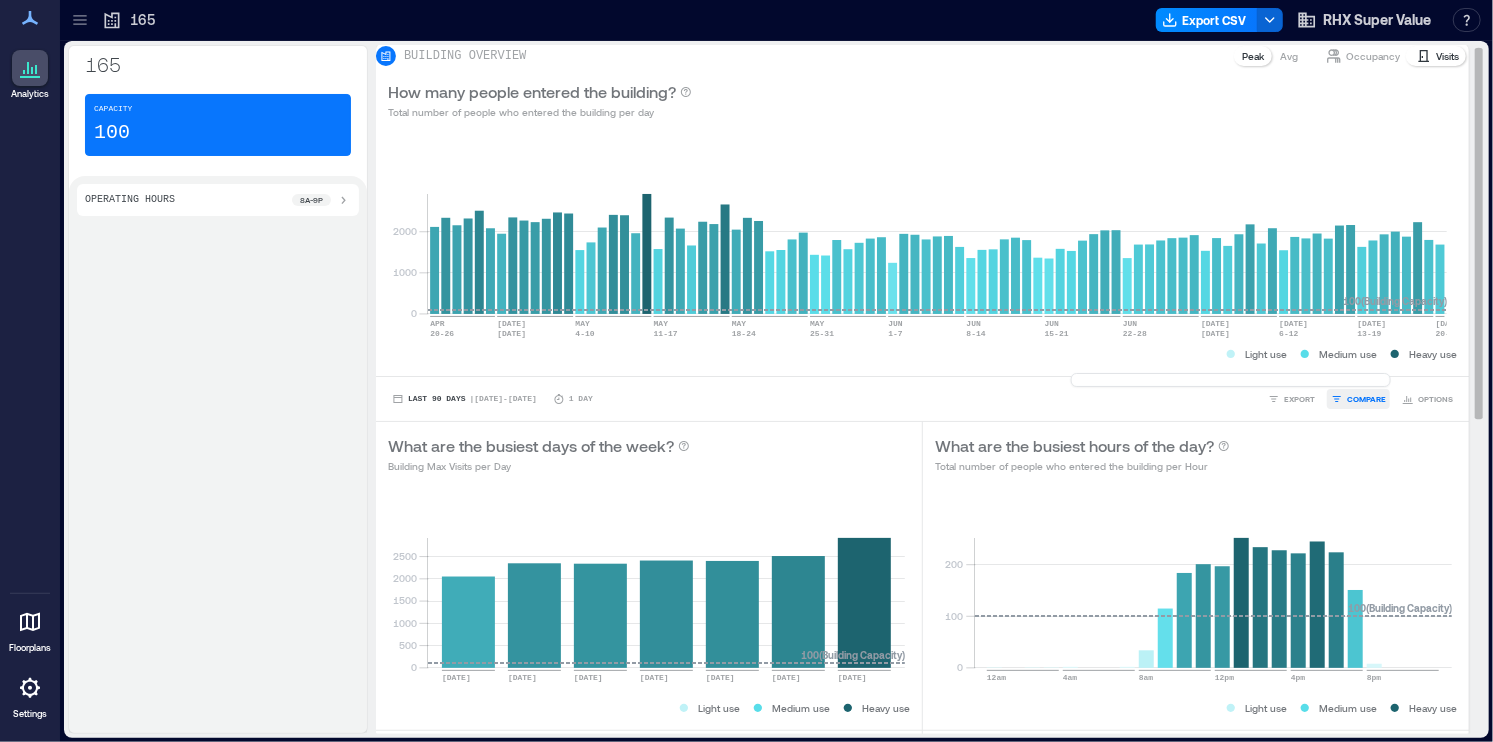 click on "COMPARE" at bounding box center [1366, 399] 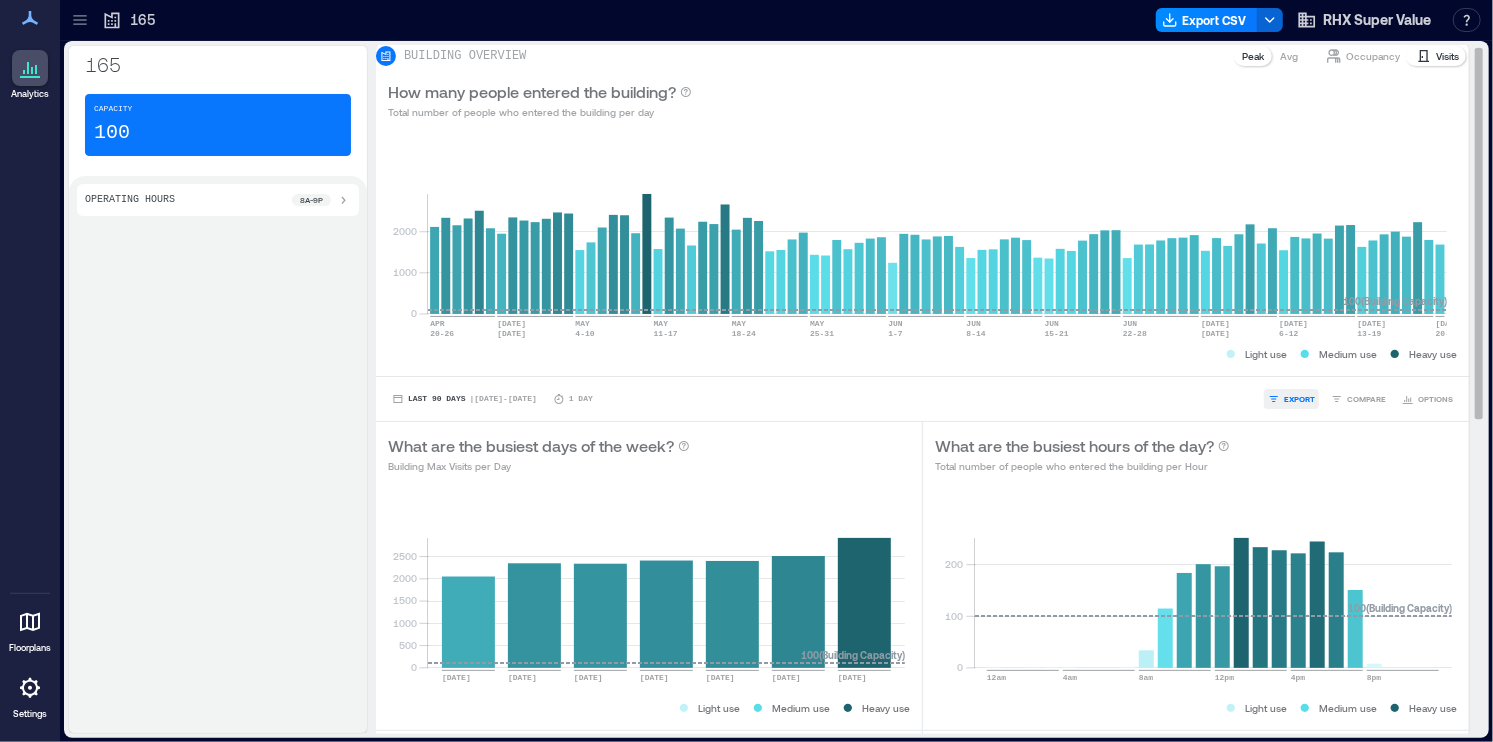 click on "EXPORT" at bounding box center (1299, 399) 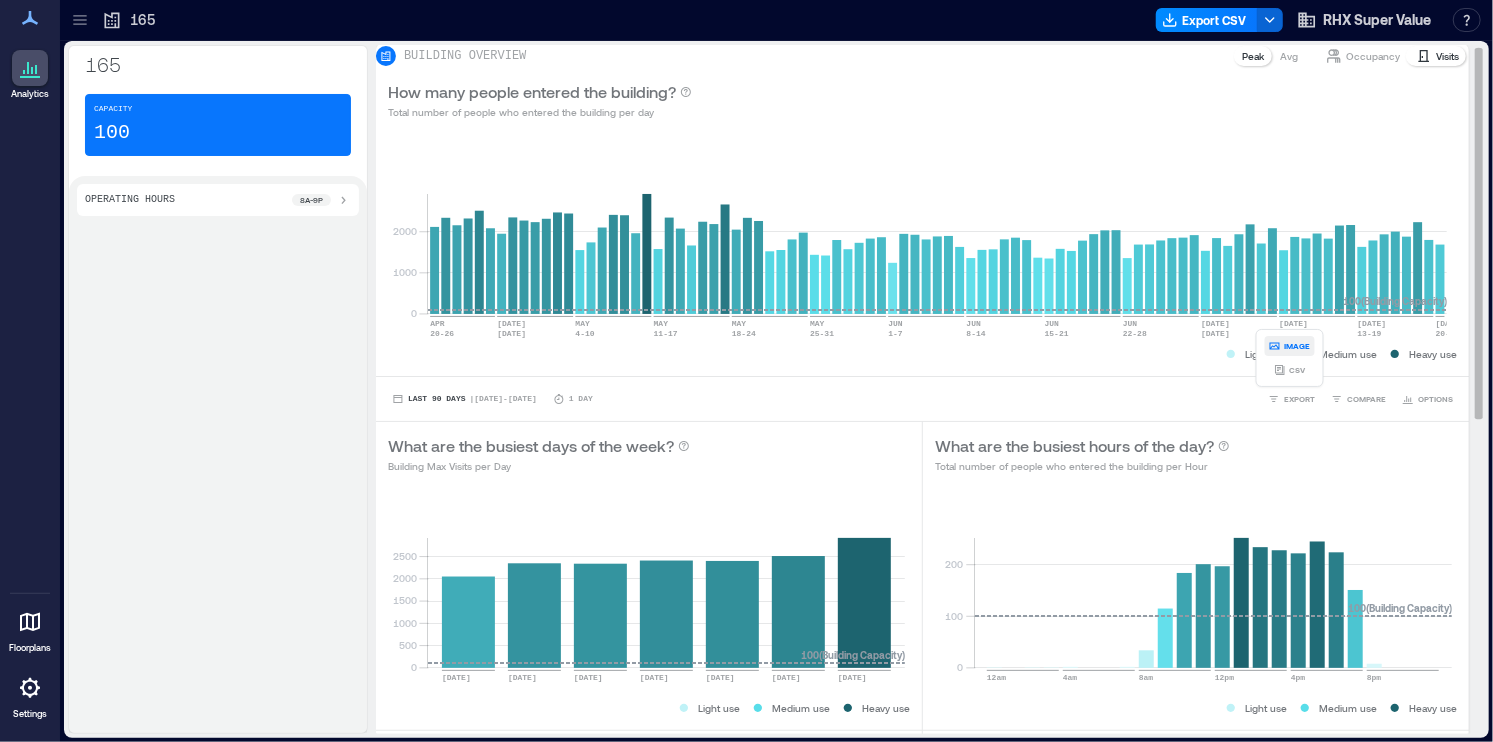 click on "IMAGE" at bounding box center (1298, 346) 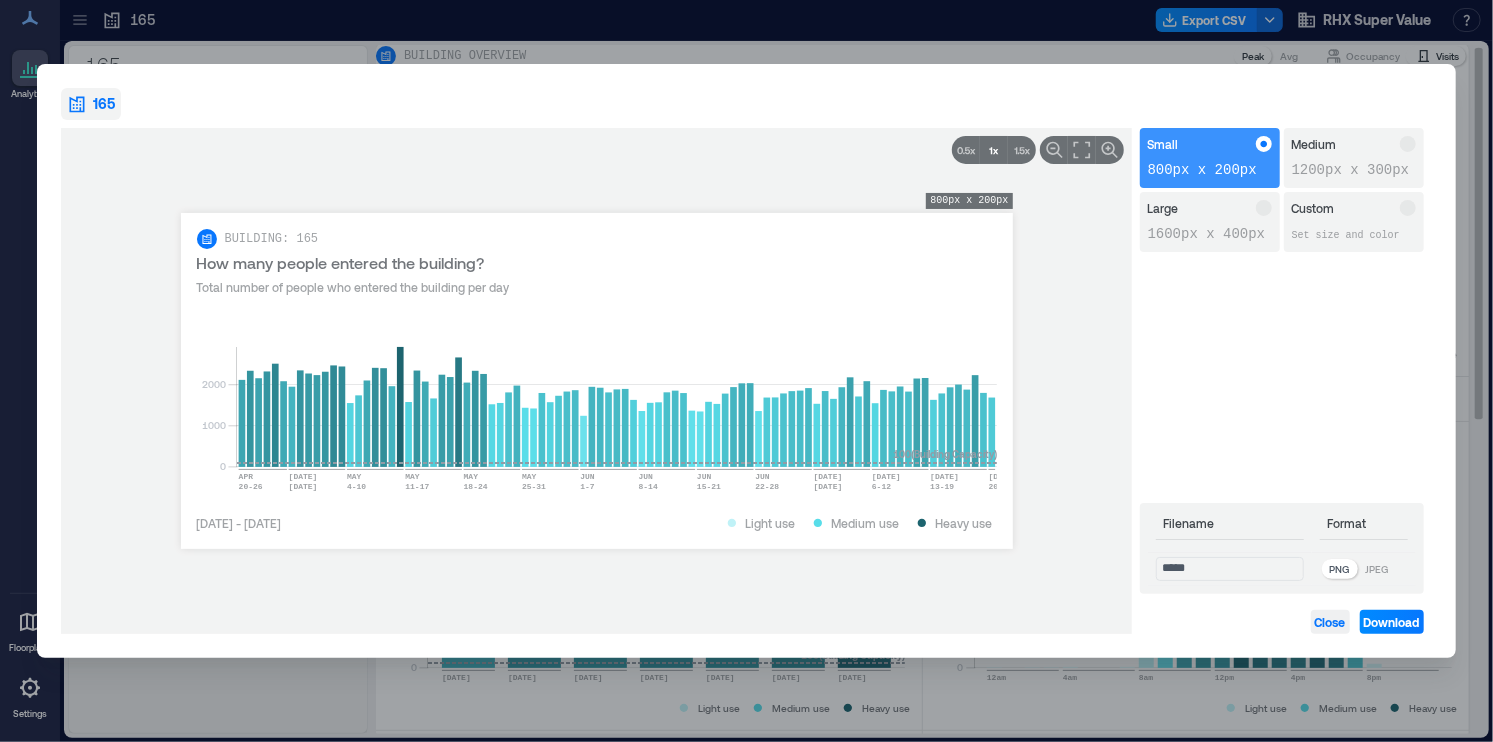 click on "Close" at bounding box center (1330, 622) 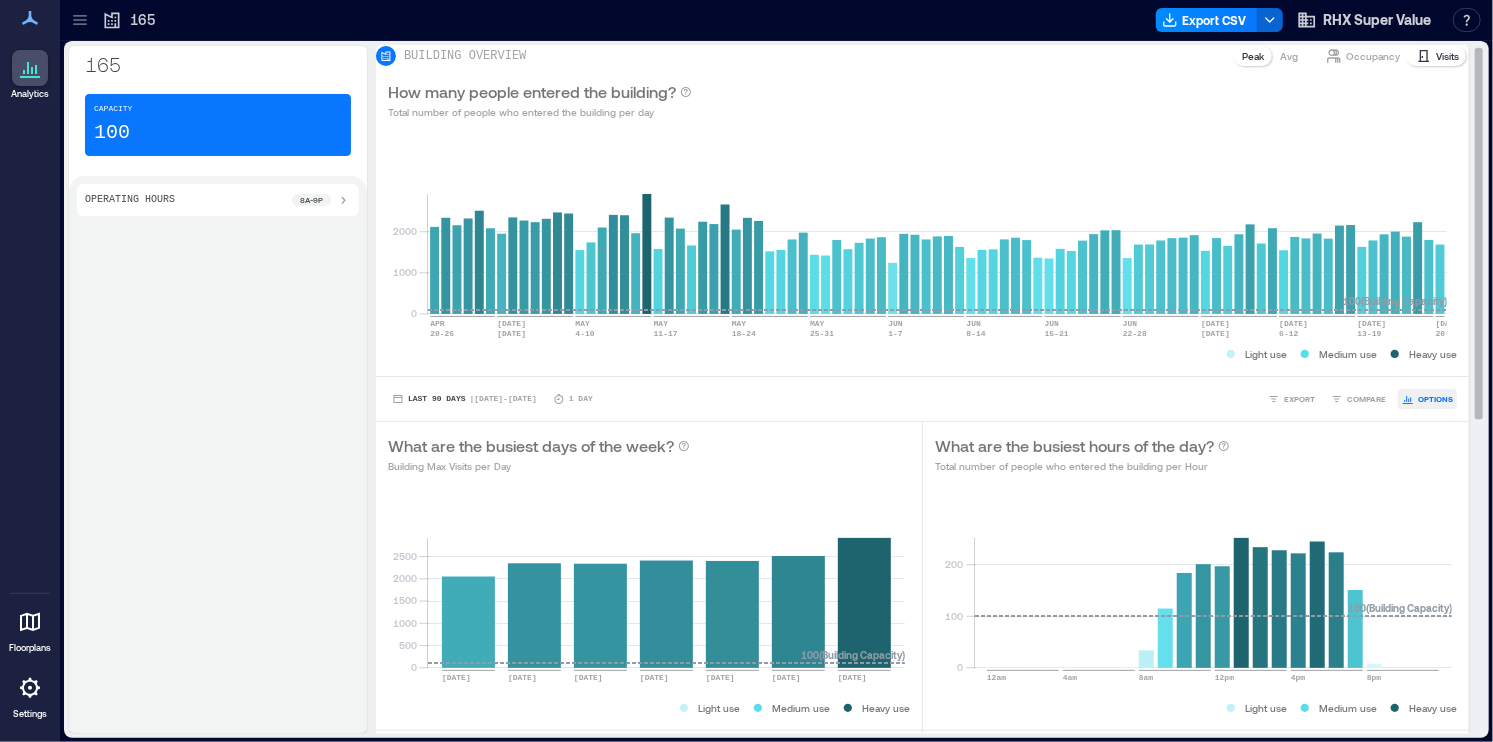 click on "OPTIONS" at bounding box center [1427, 399] 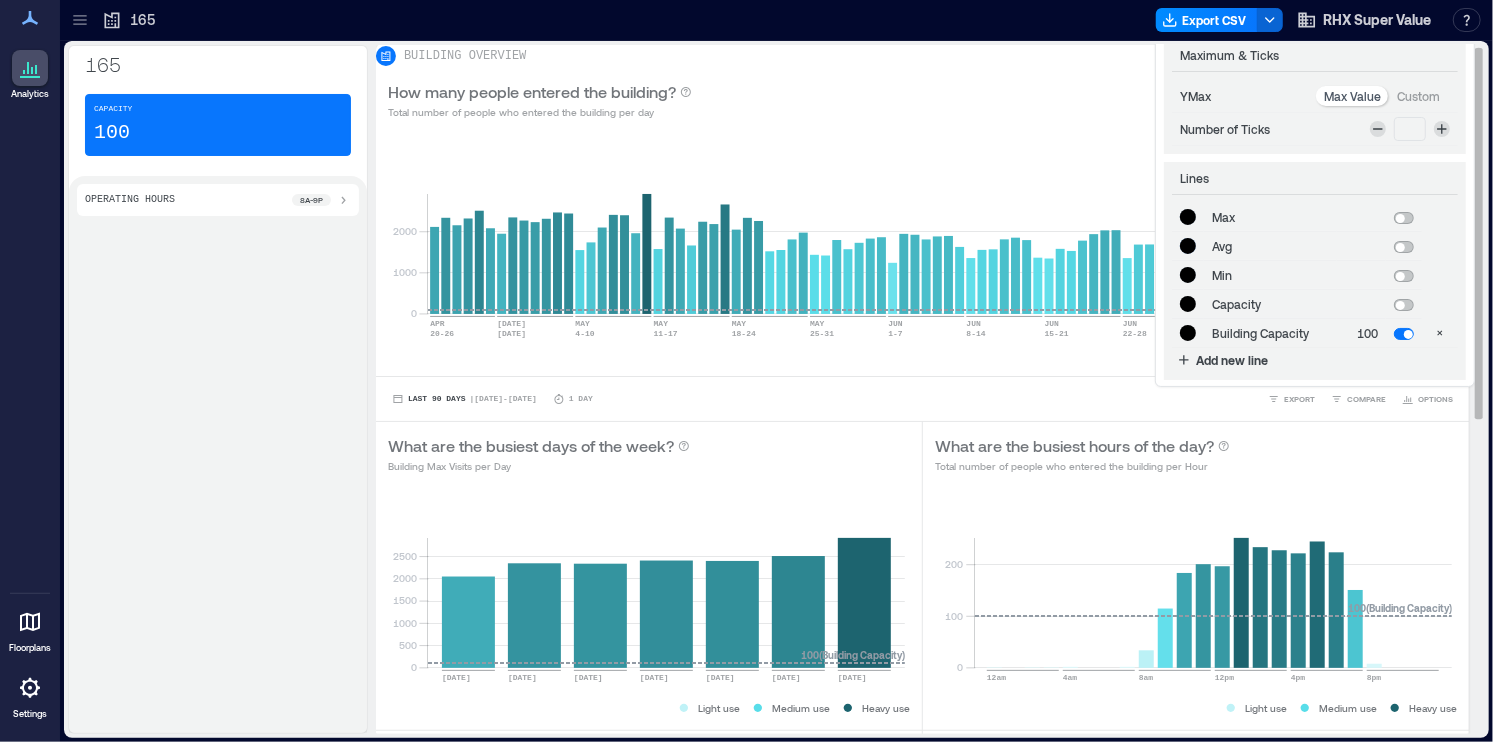 click on "Custom" at bounding box center (1418, 96) 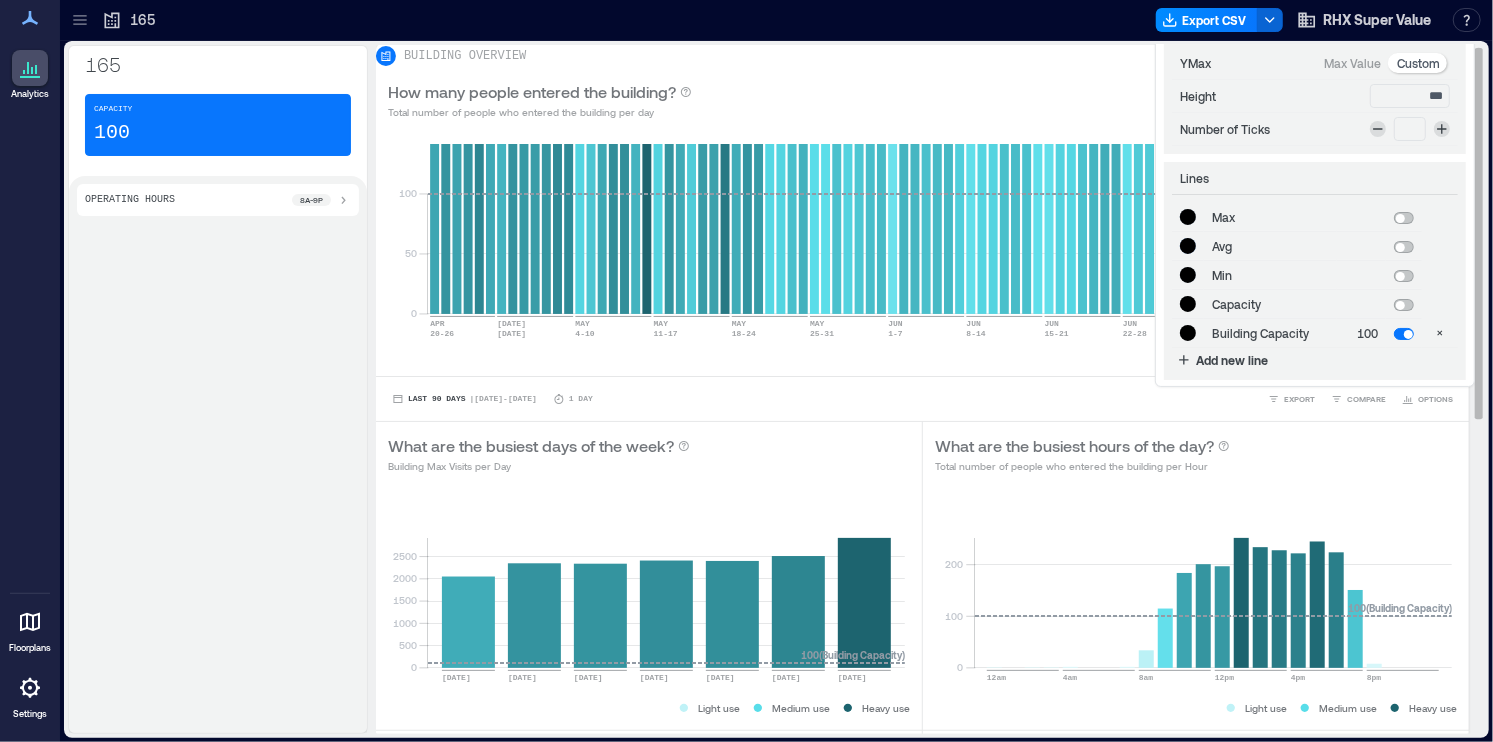 click on "Max Value" at bounding box center (1352, 63) 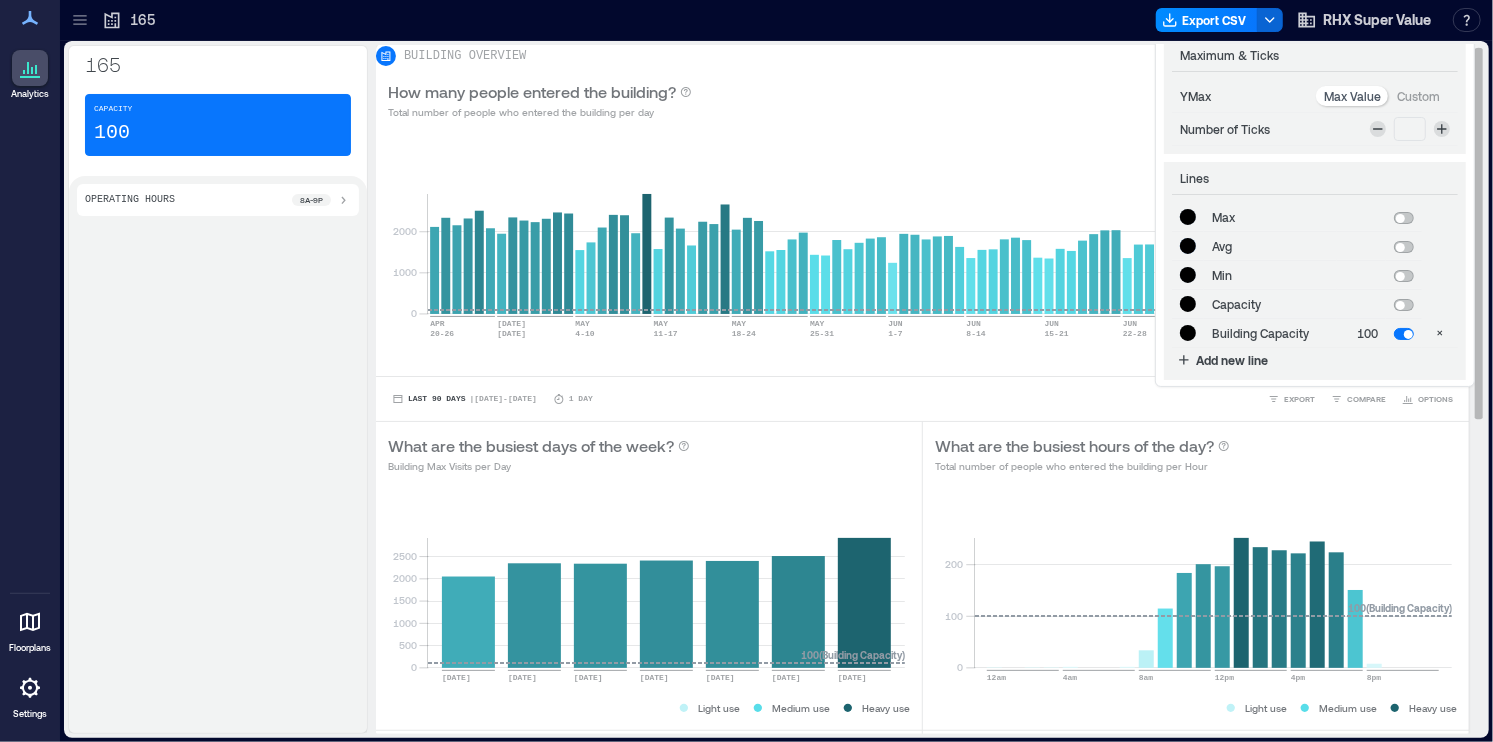 click 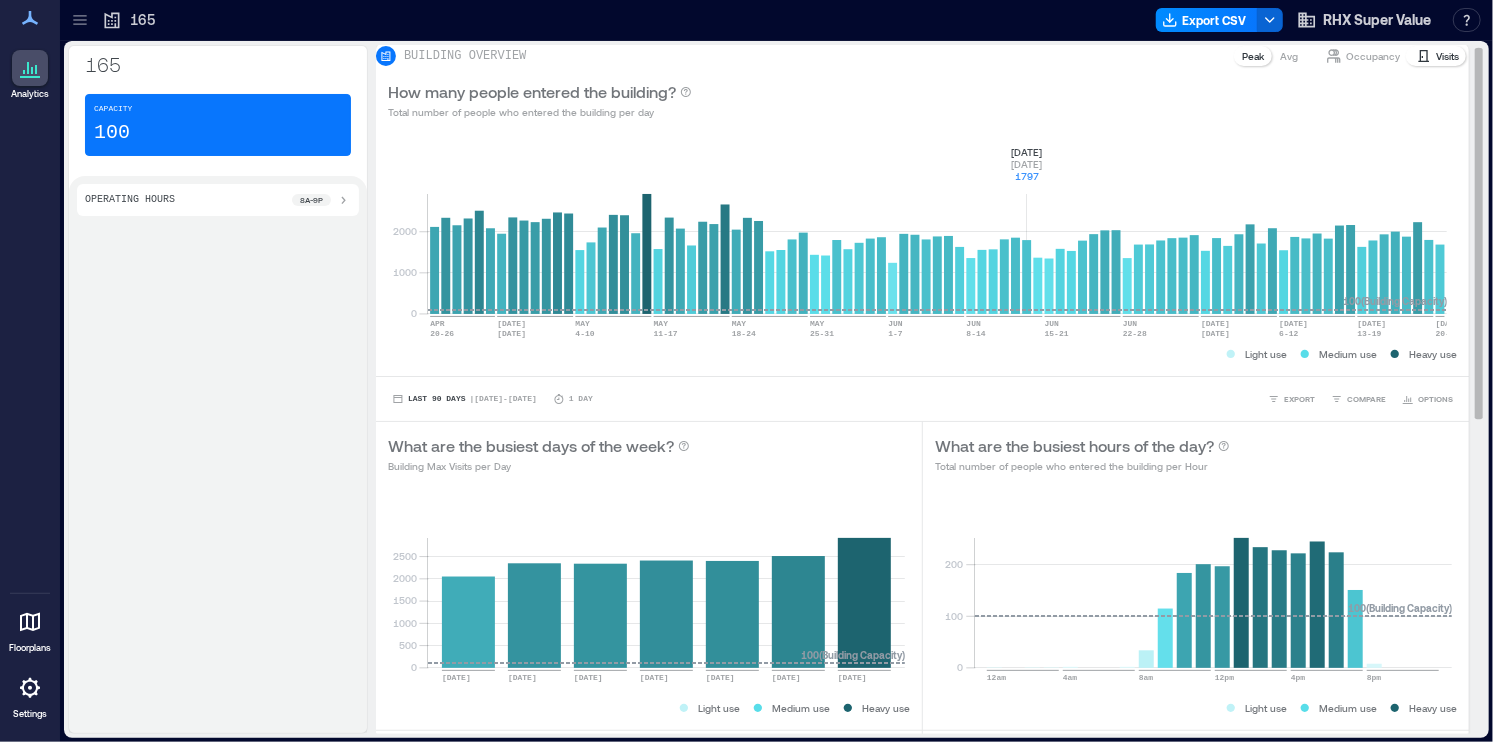 click on "Visits" at bounding box center (1447, 56) 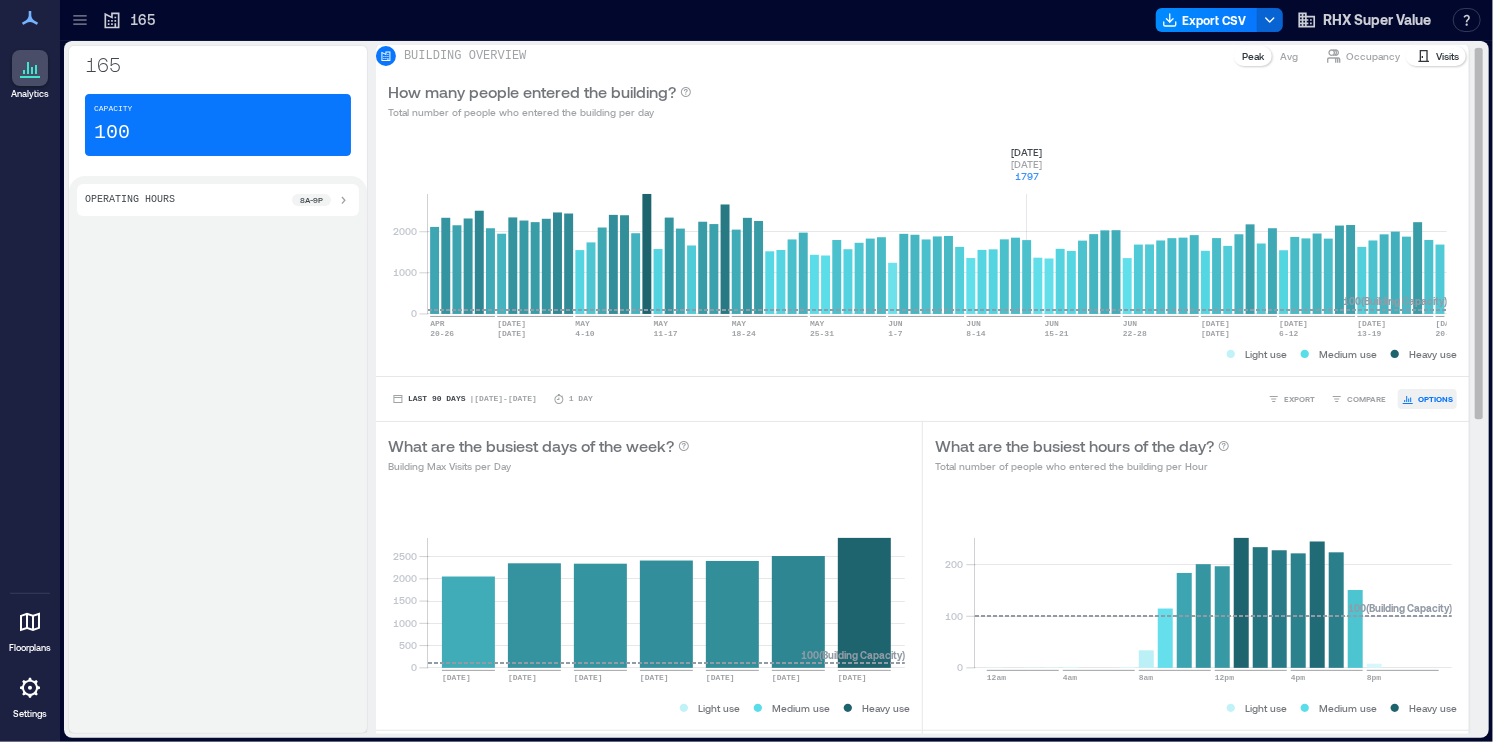 click 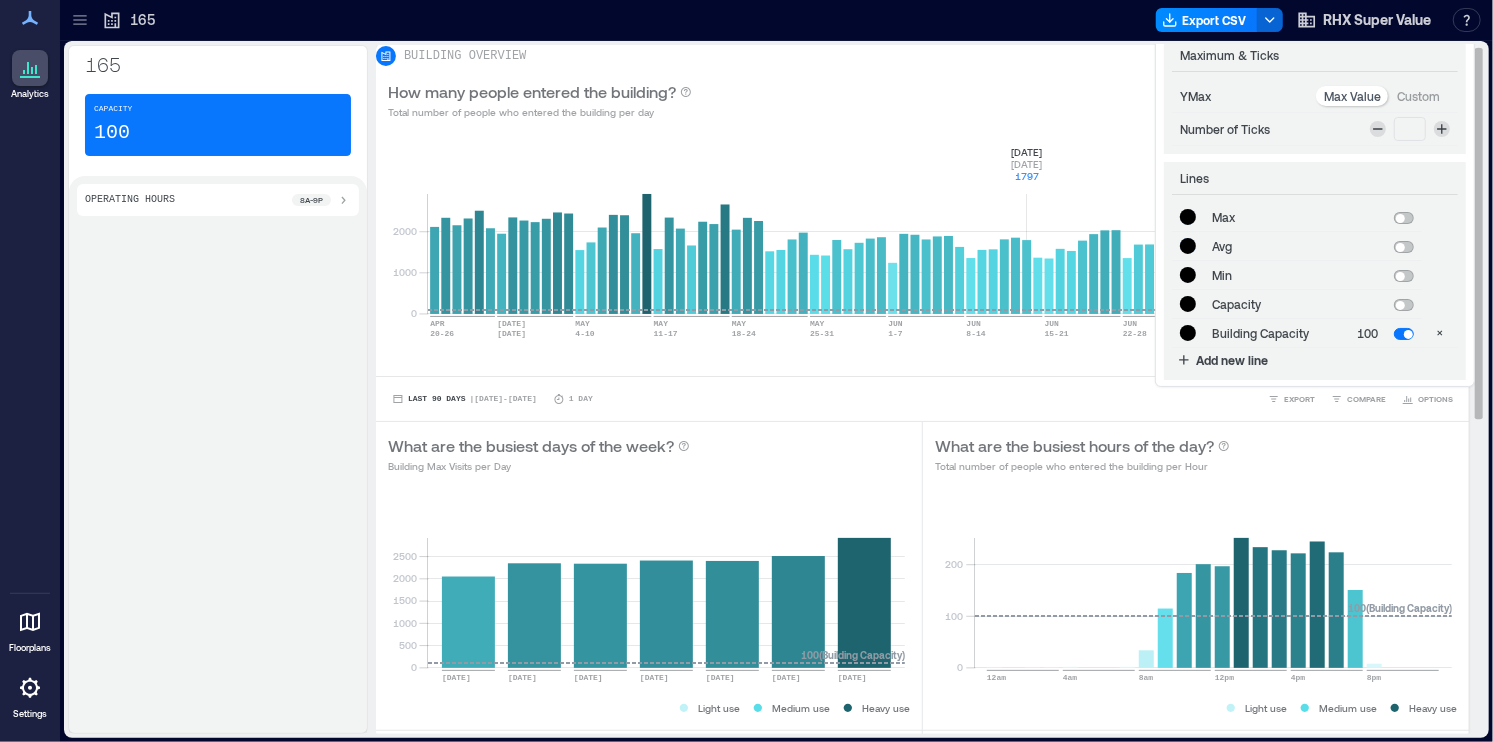 click at bounding box center [1404, 247] 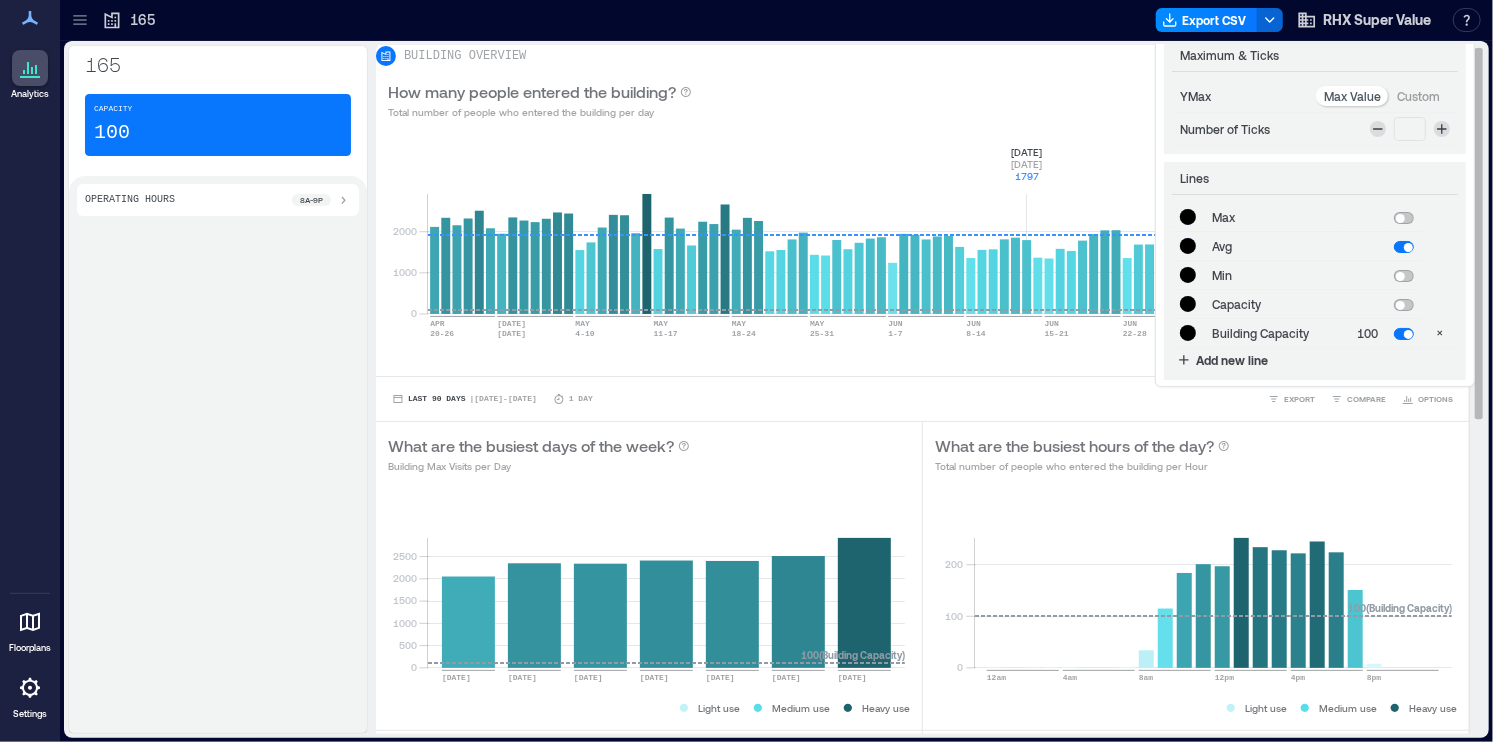 click at bounding box center (1404, 218) 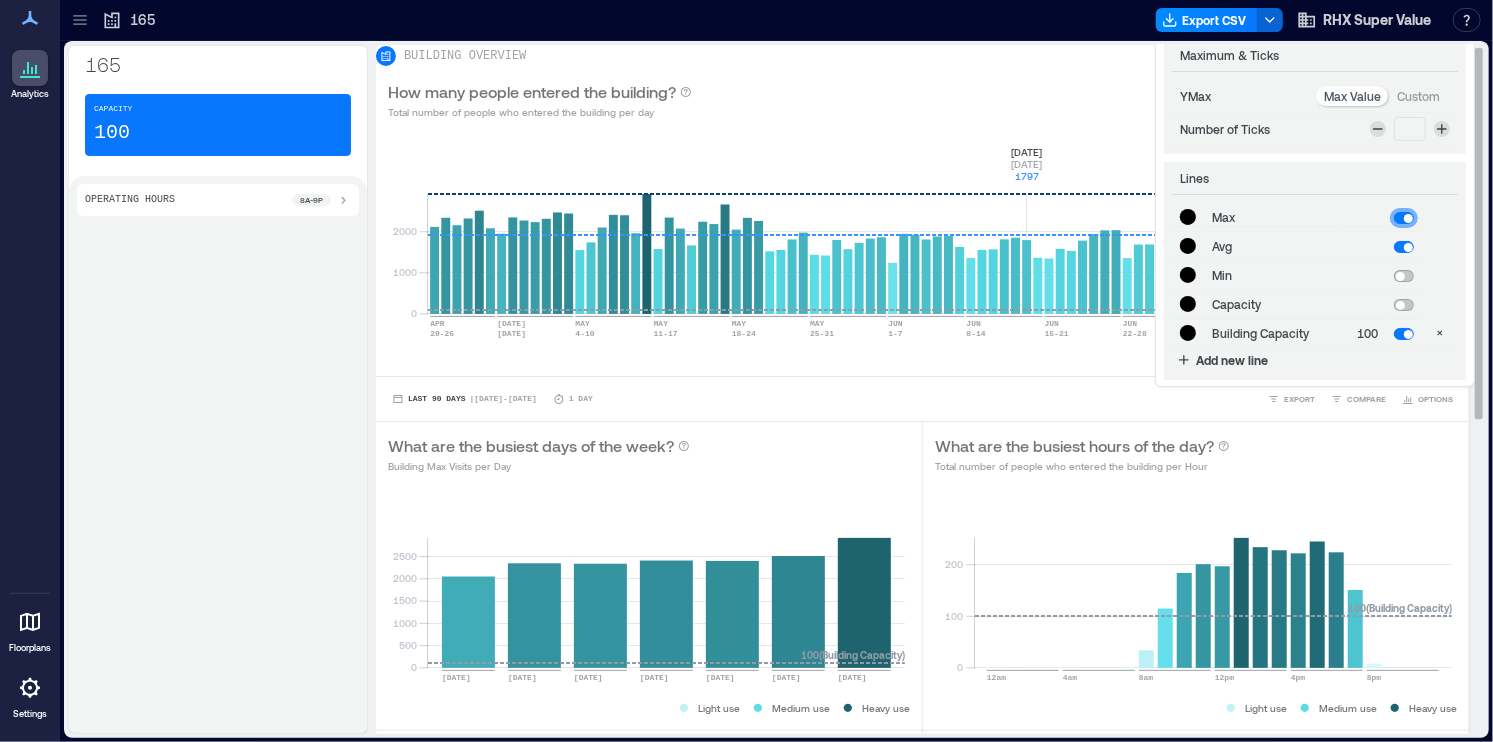 click at bounding box center [1404, 275] 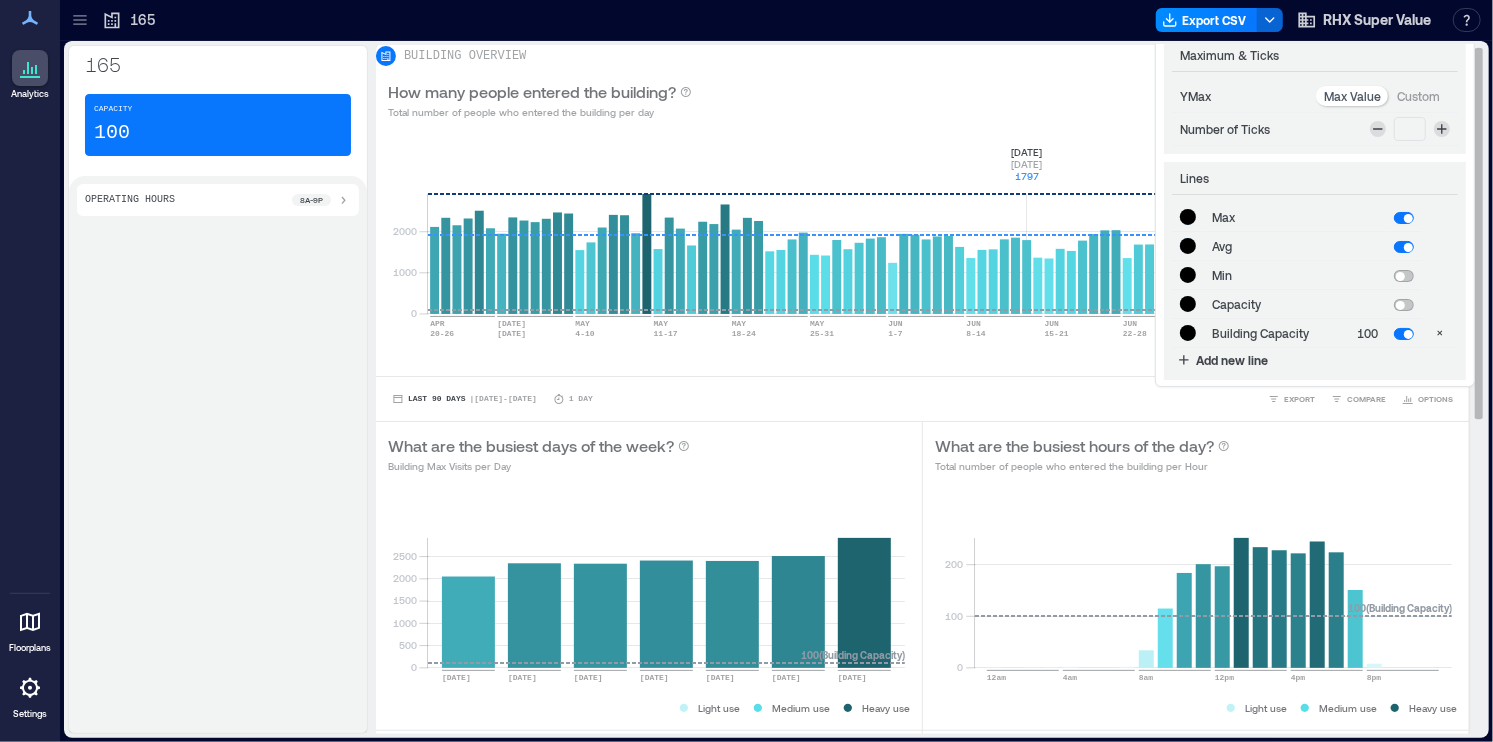 click at bounding box center [1400, 276] 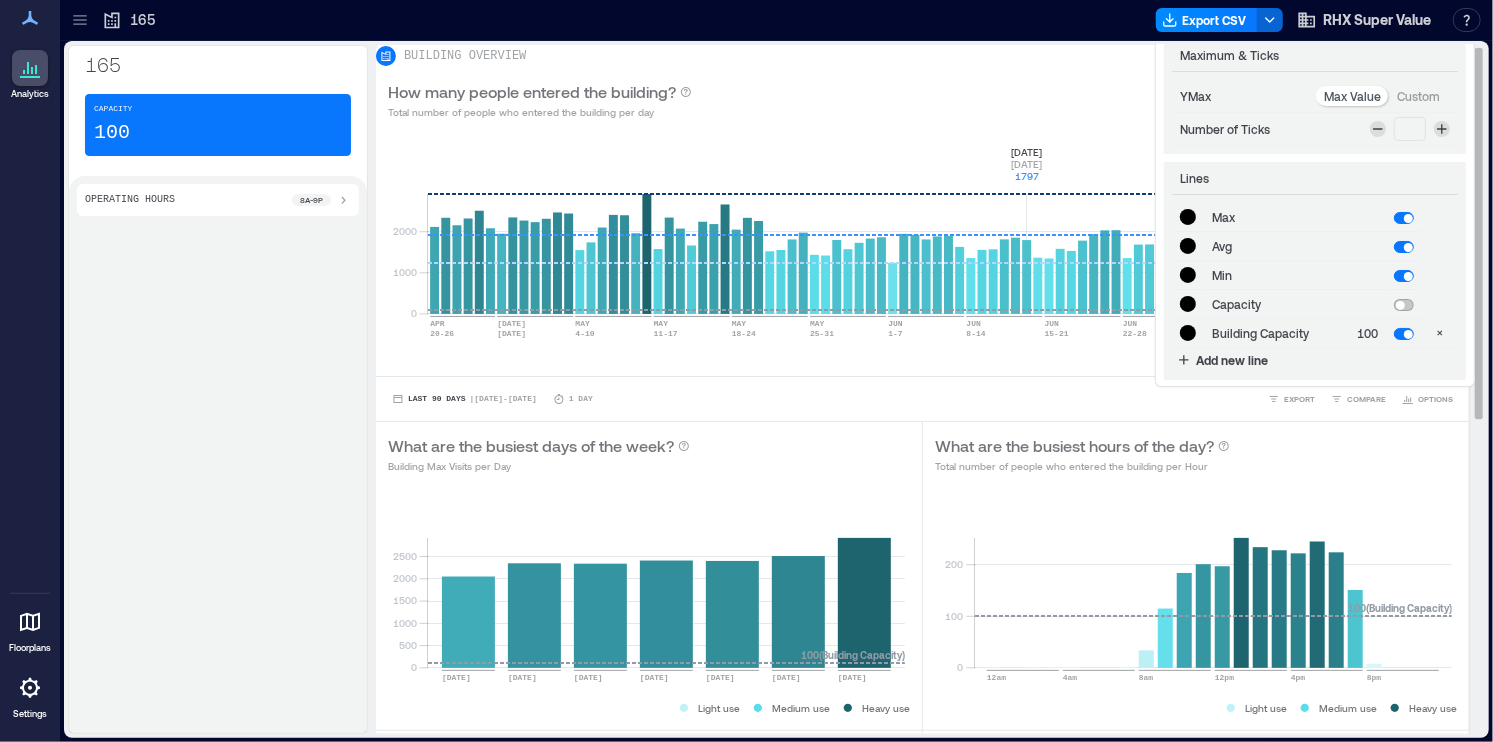 click at bounding box center (1400, 305) 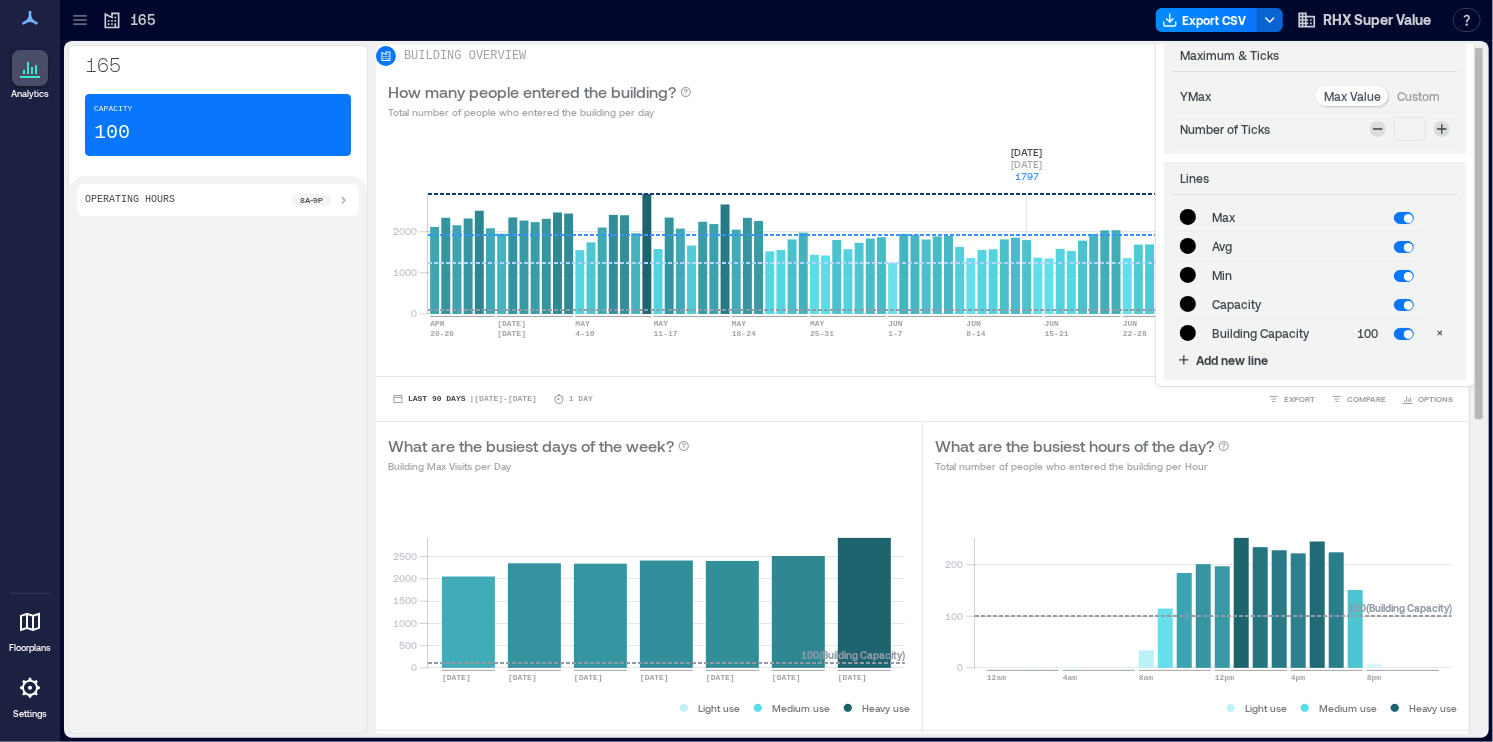 click at bounding box center [1408, 305] 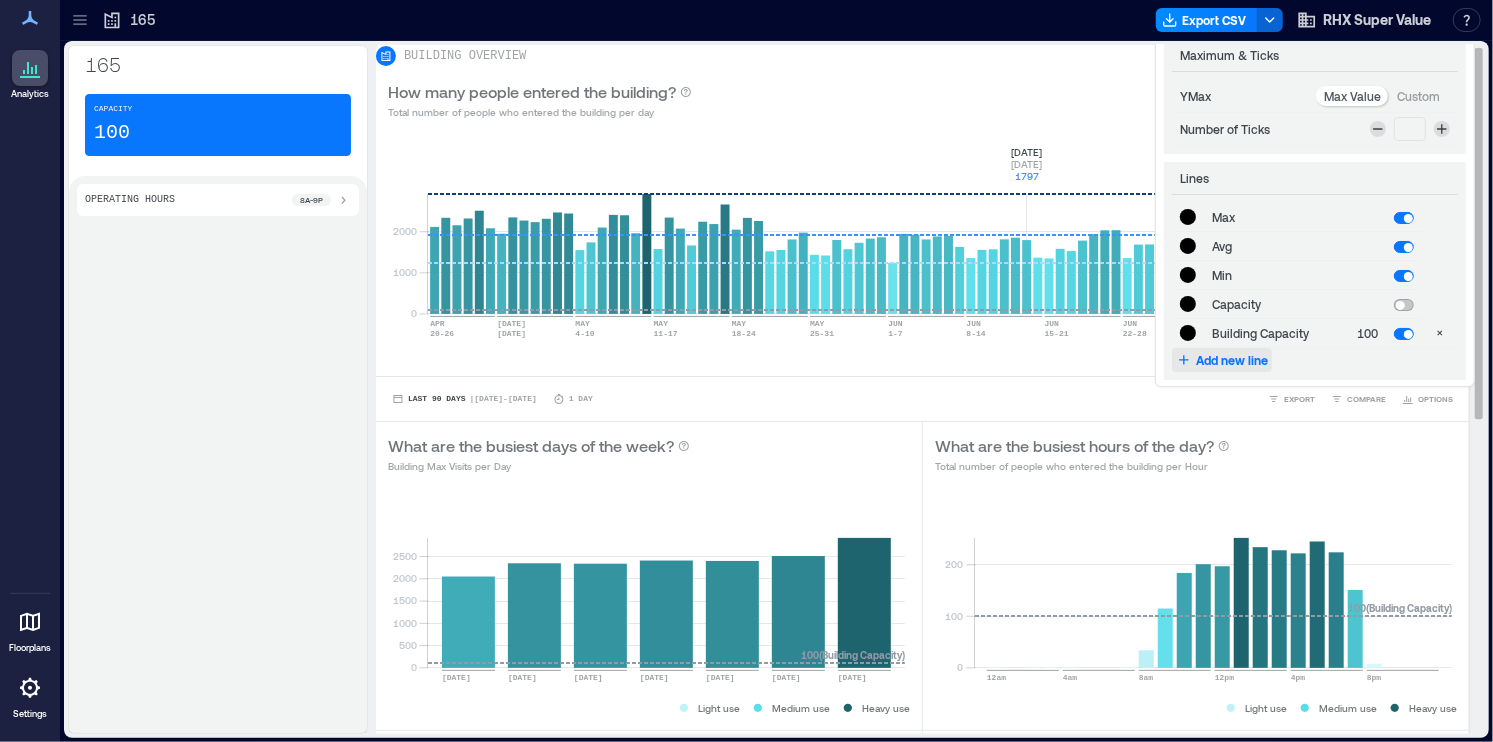 click on "Add new line" at bounding box center (1222, 360) 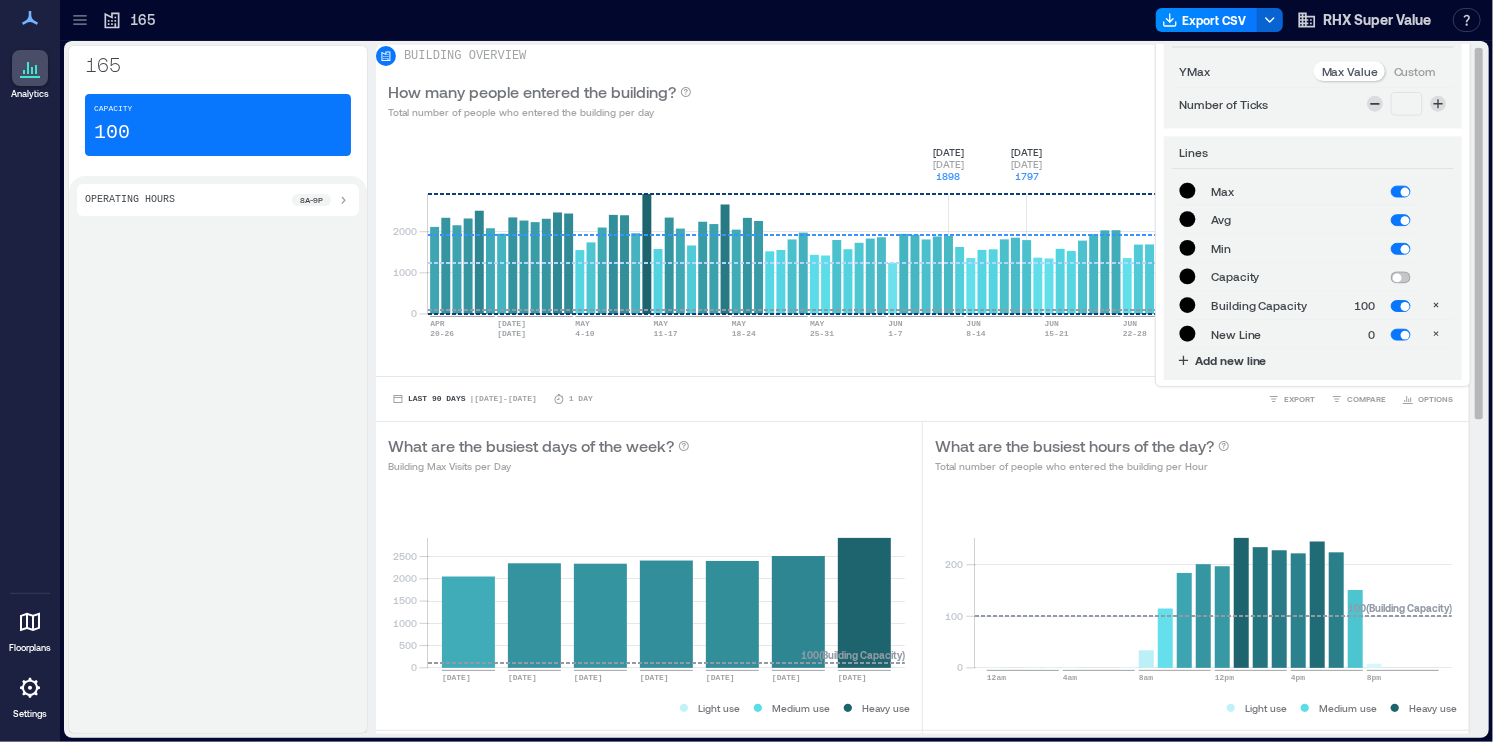 click 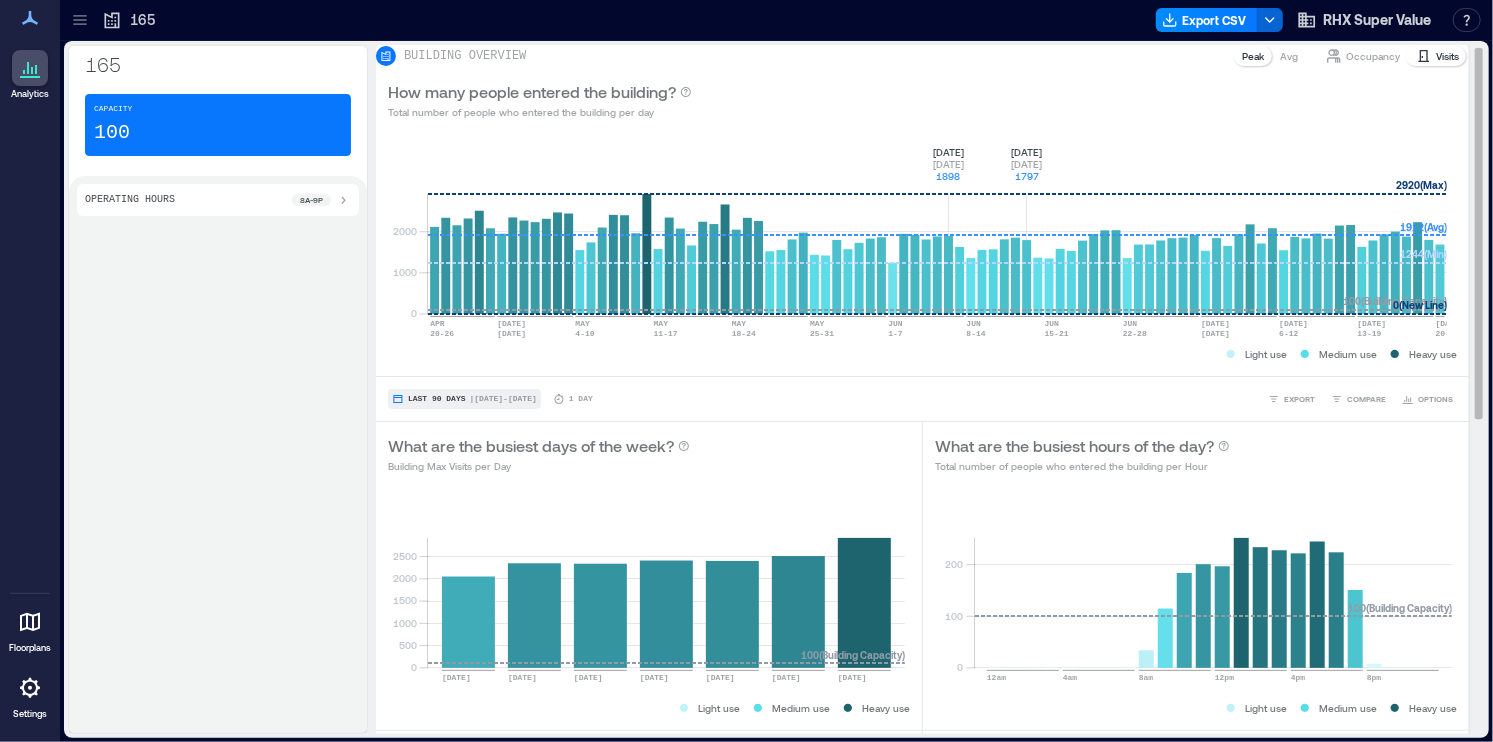 click on "Last 90 Days" at bounding box center (437, 399) 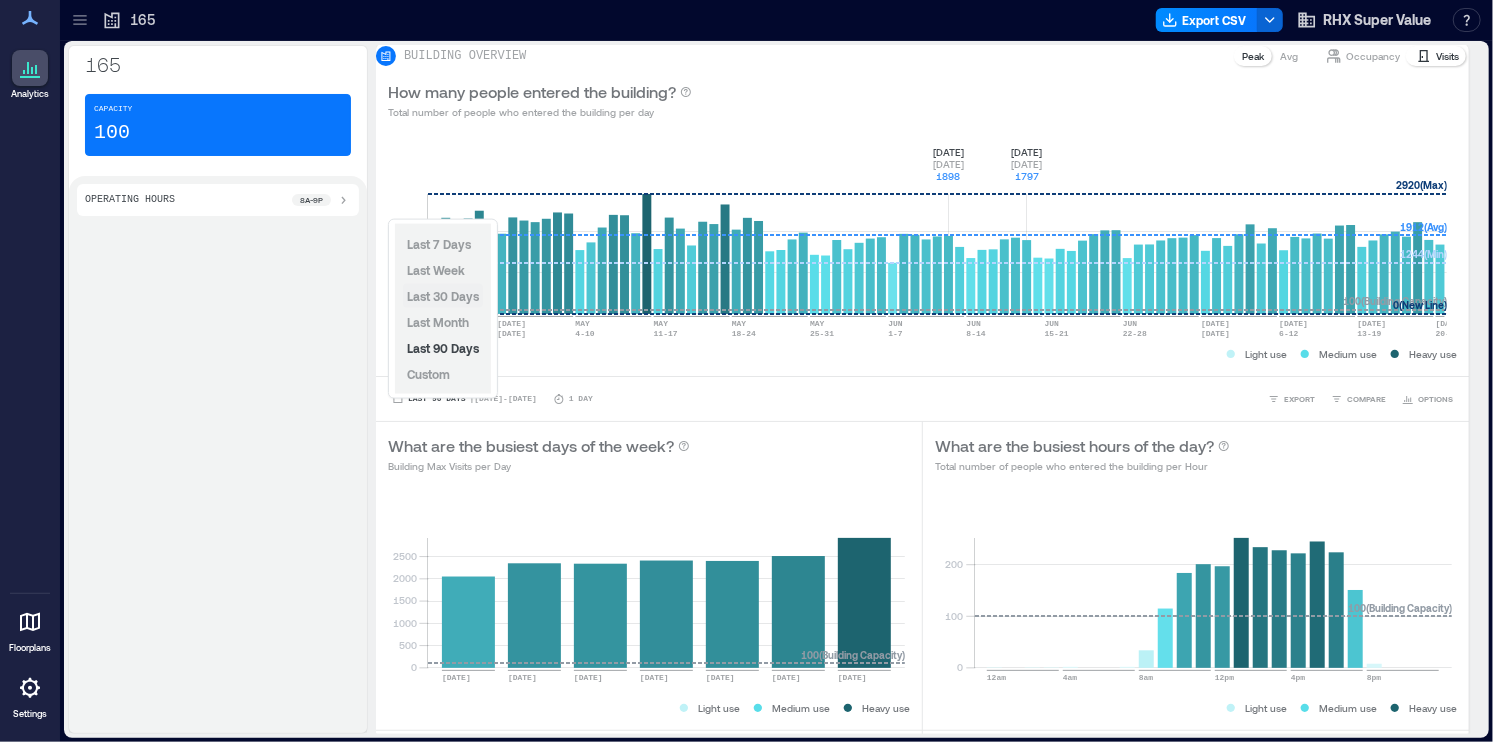 click on "Last 30 Days" at bounding box center (443, 296) 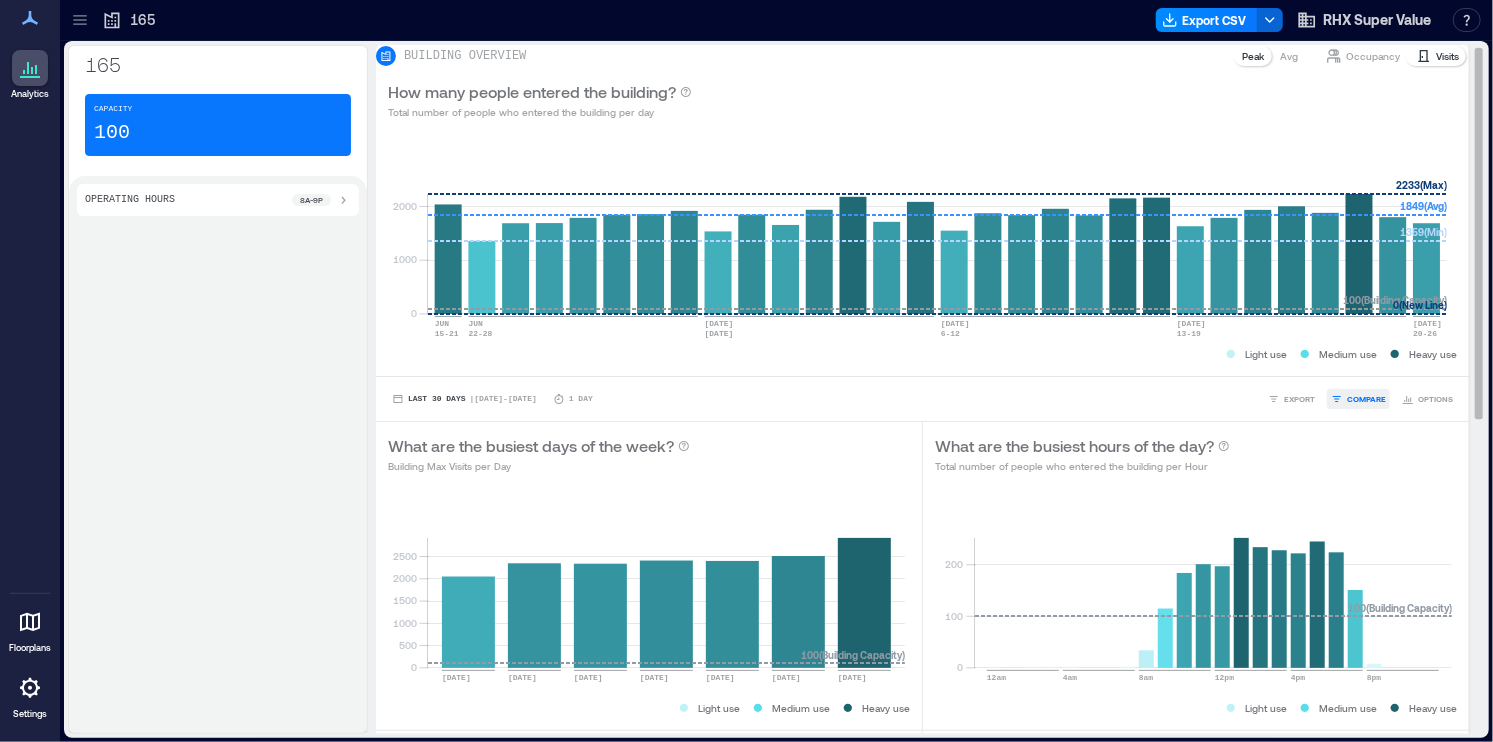 click on "COMPARE" at bounding box center [1366, 399] 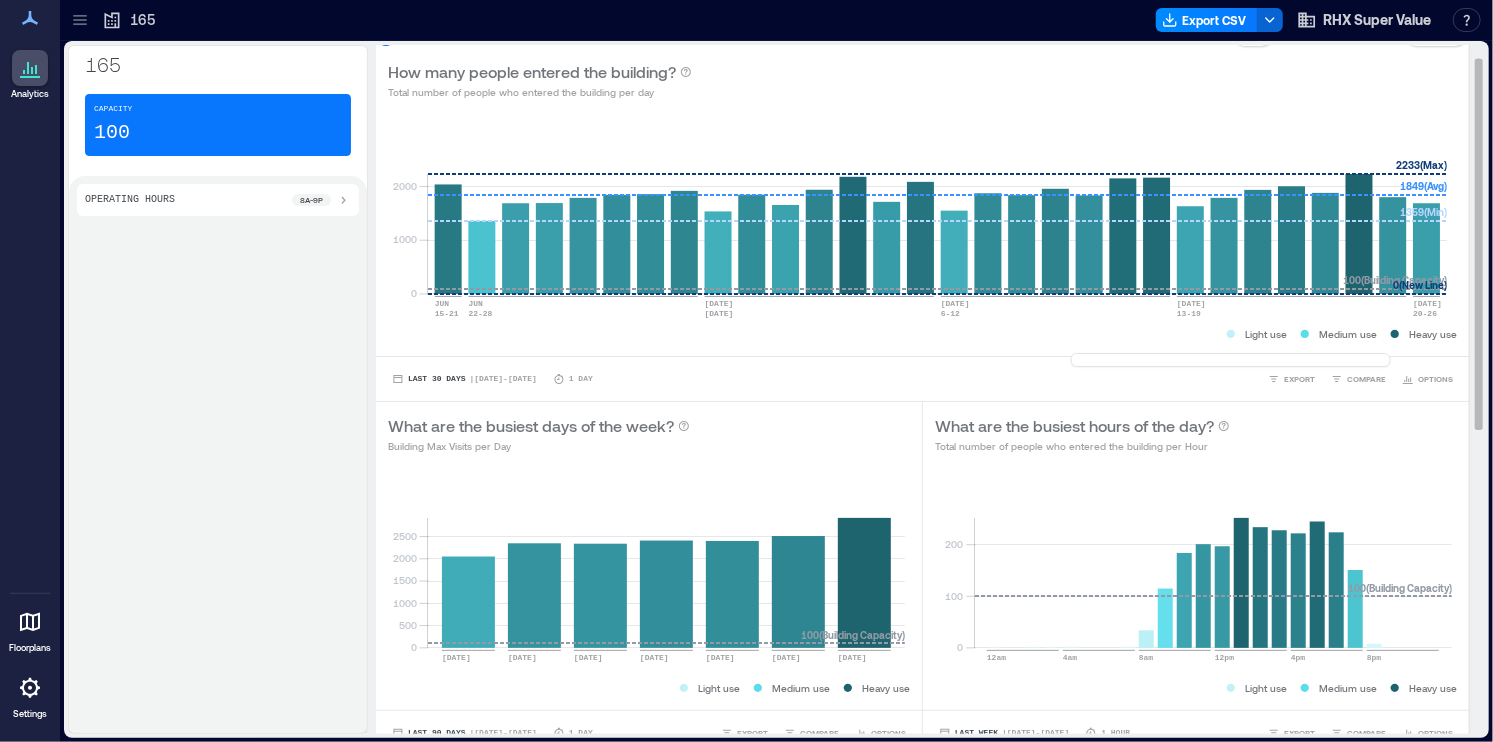 scroll, scrollTop: 28, scrollLeft: 0, axis: vertical 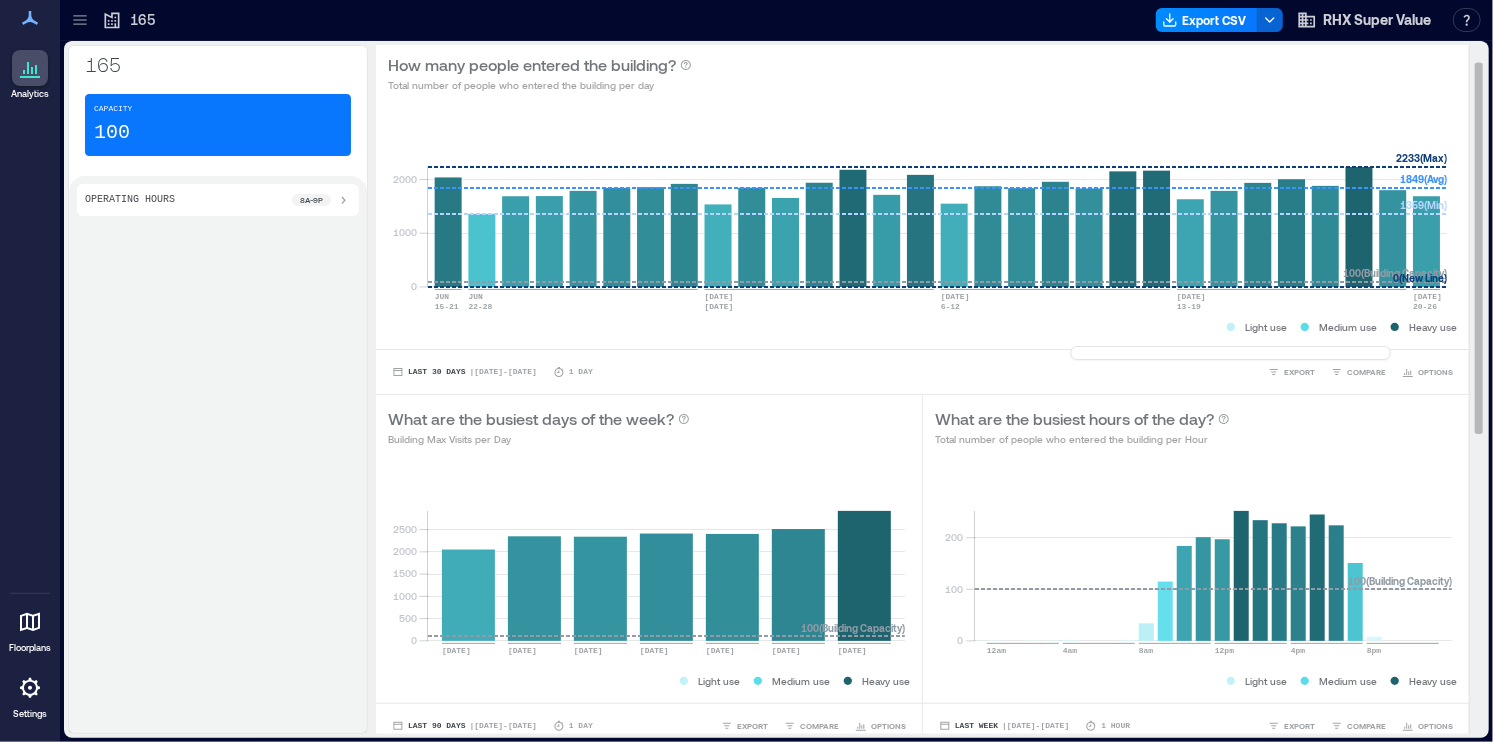 click at bounding box center [1231, 353] 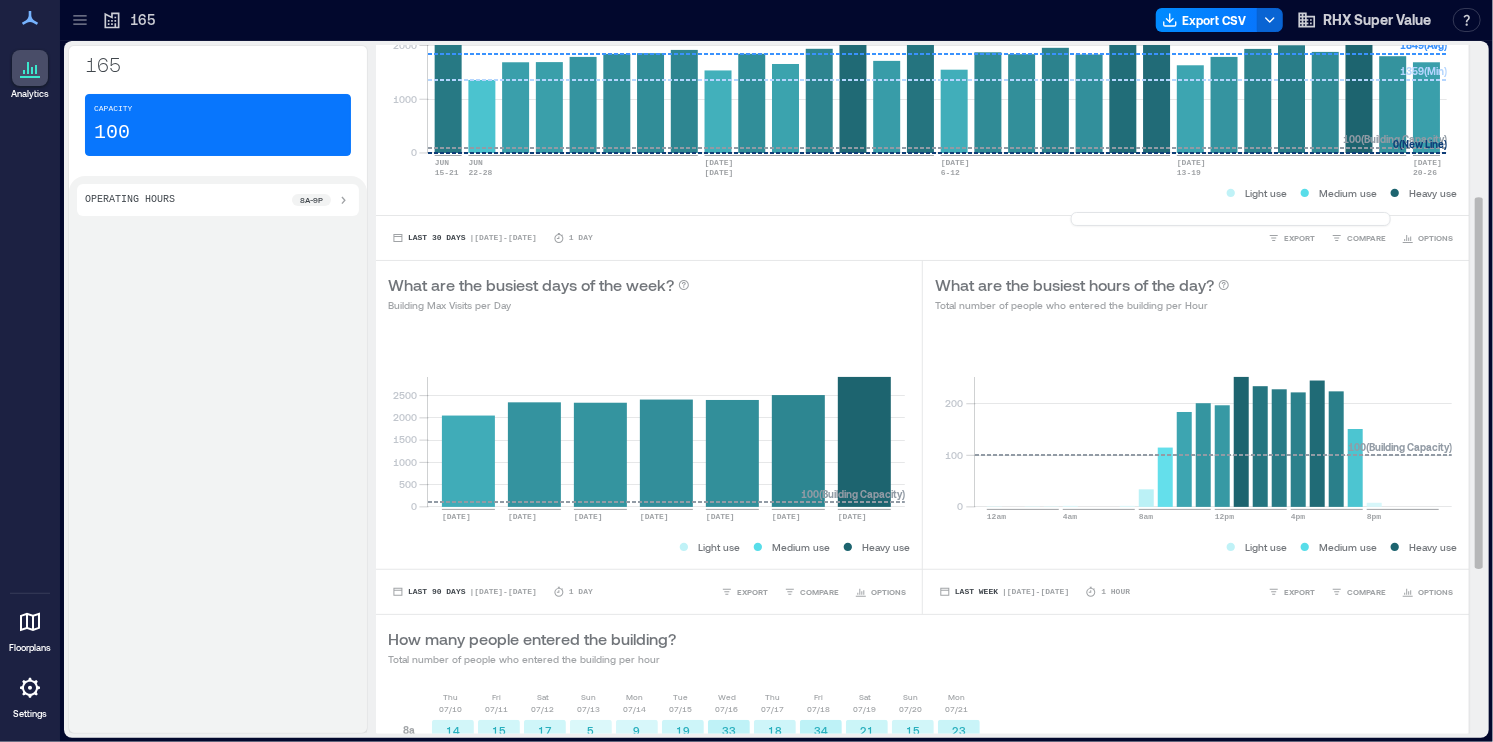 scroll, scrollTop: 0, scrollLeft: 0, axis: both 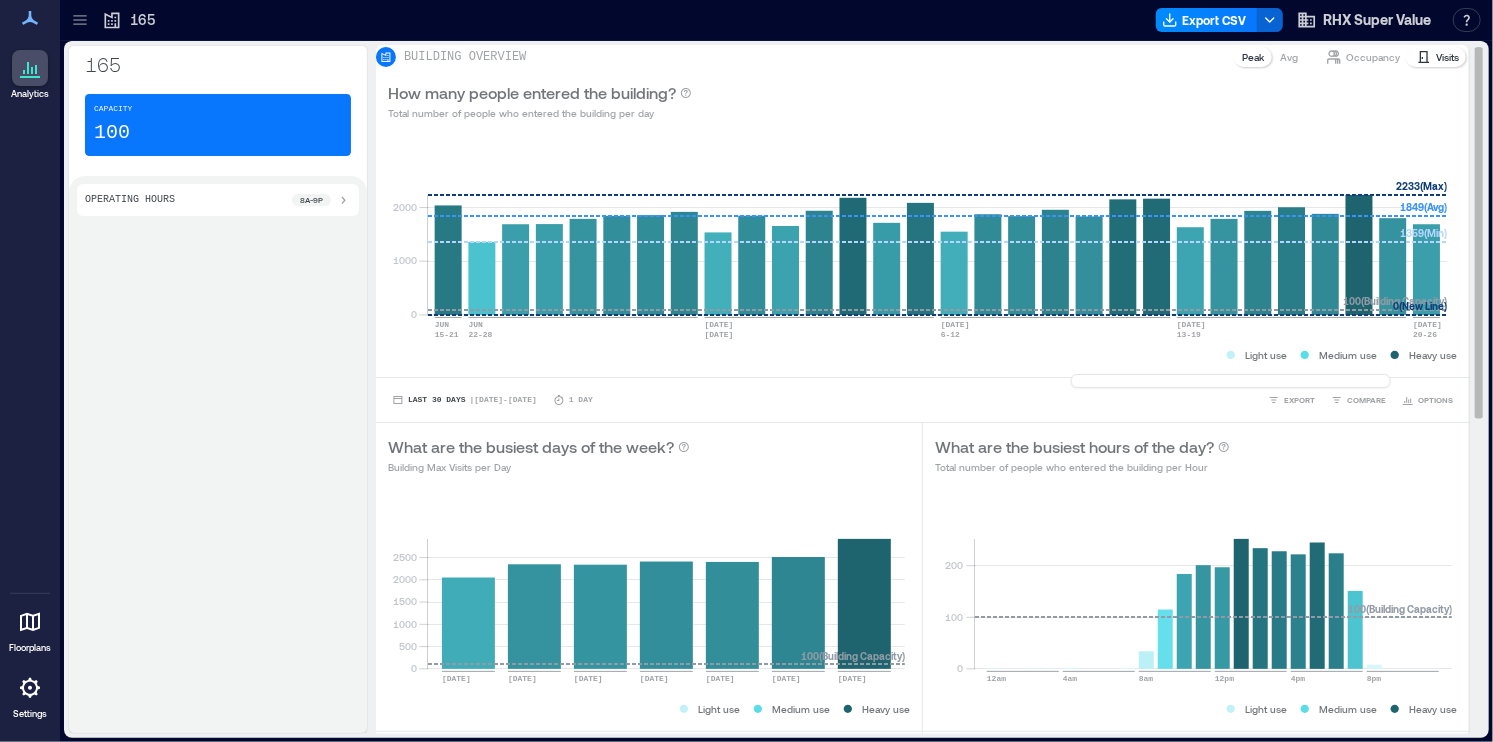 click on "How many people entered the building? Total number of people who entered the building per day" at bounding box center [922, 101] 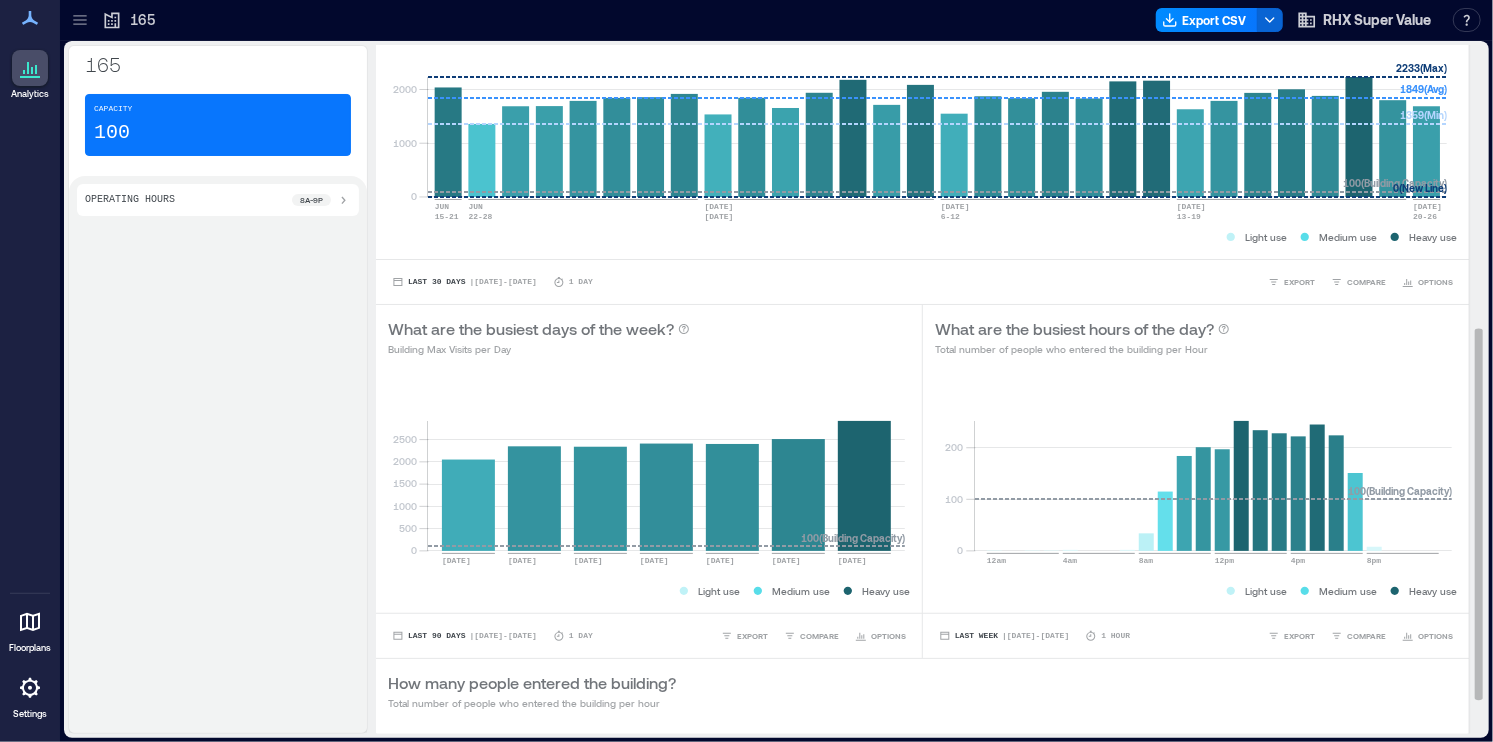 scroll, scrollTop: 589, scrollLeft: 0, axis: vertical 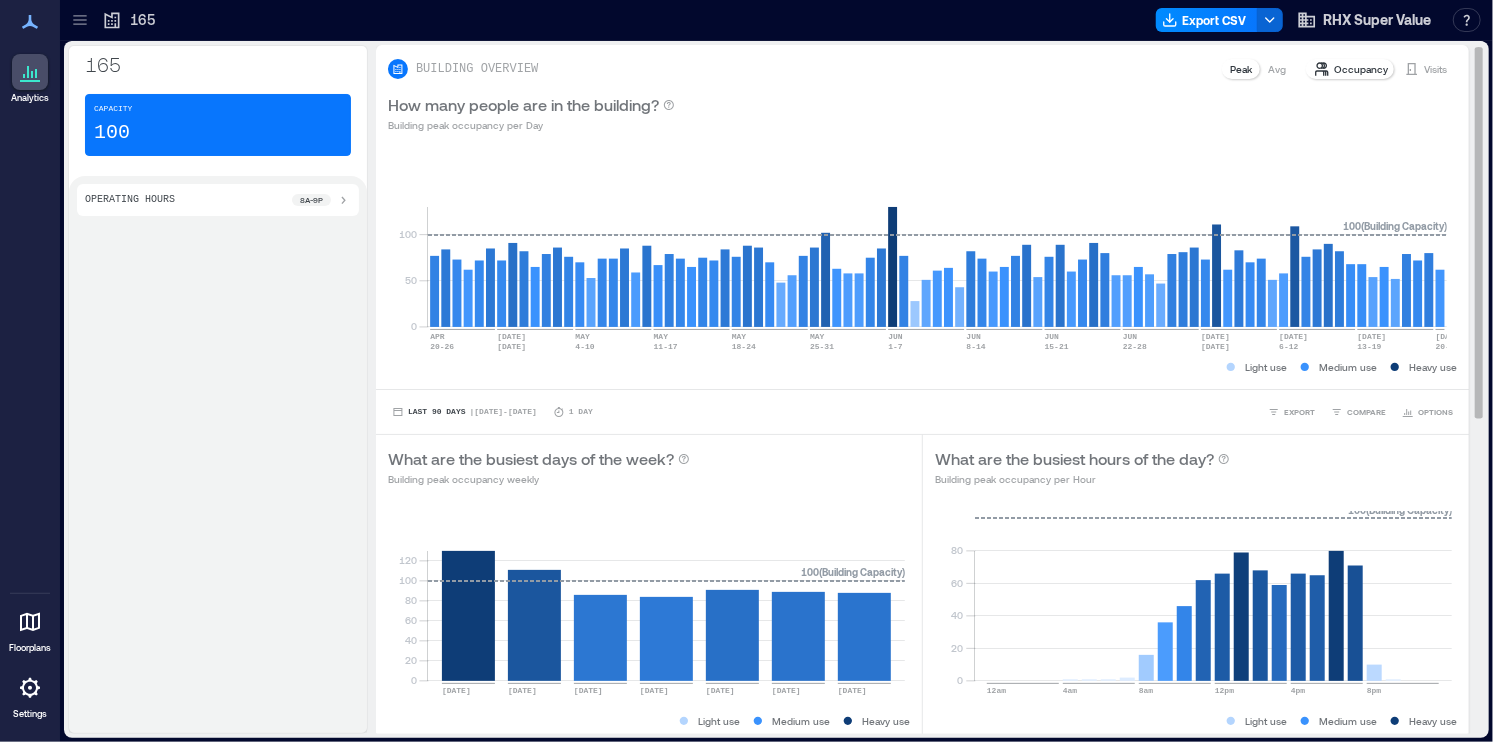 click 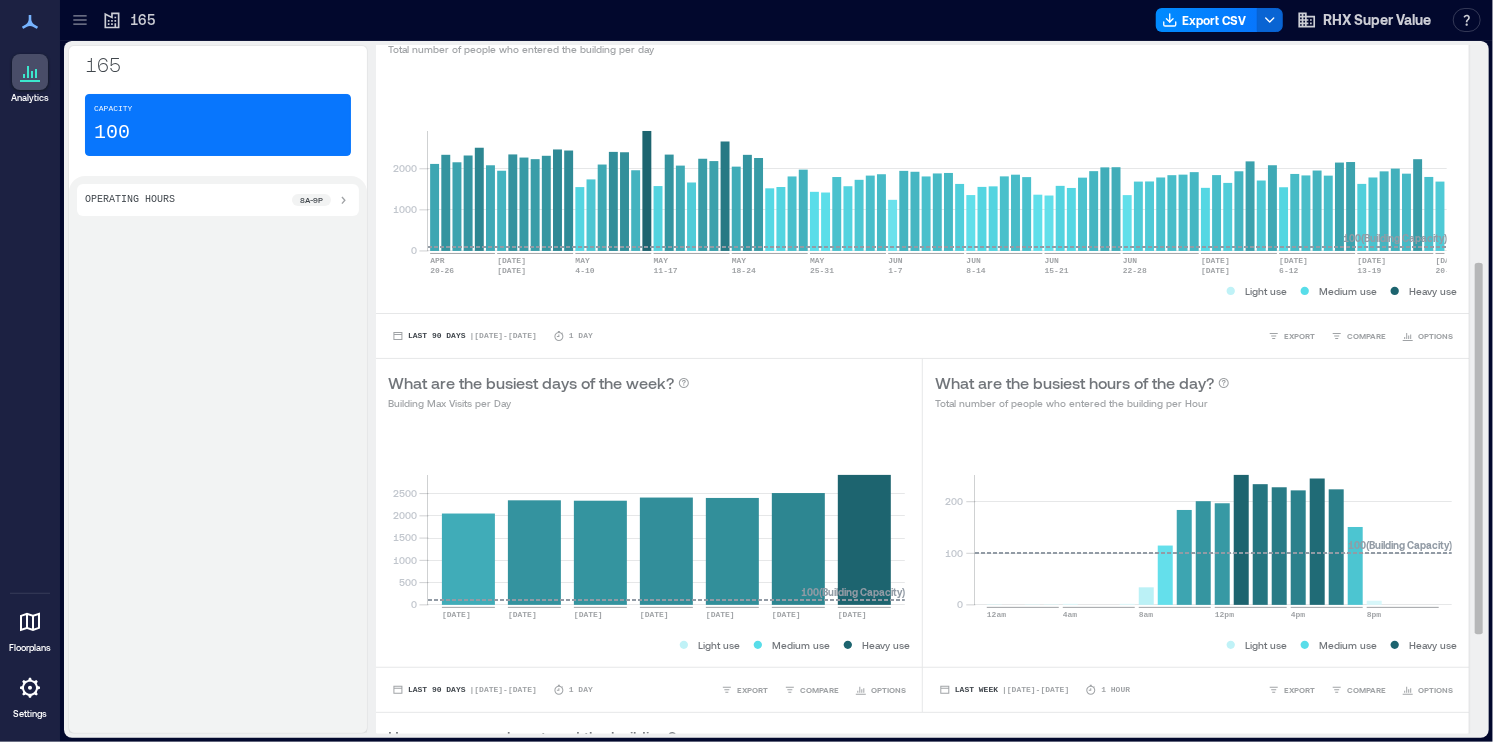scroll, scrollTop: 589, scrollLeft: 0, axis: vertical 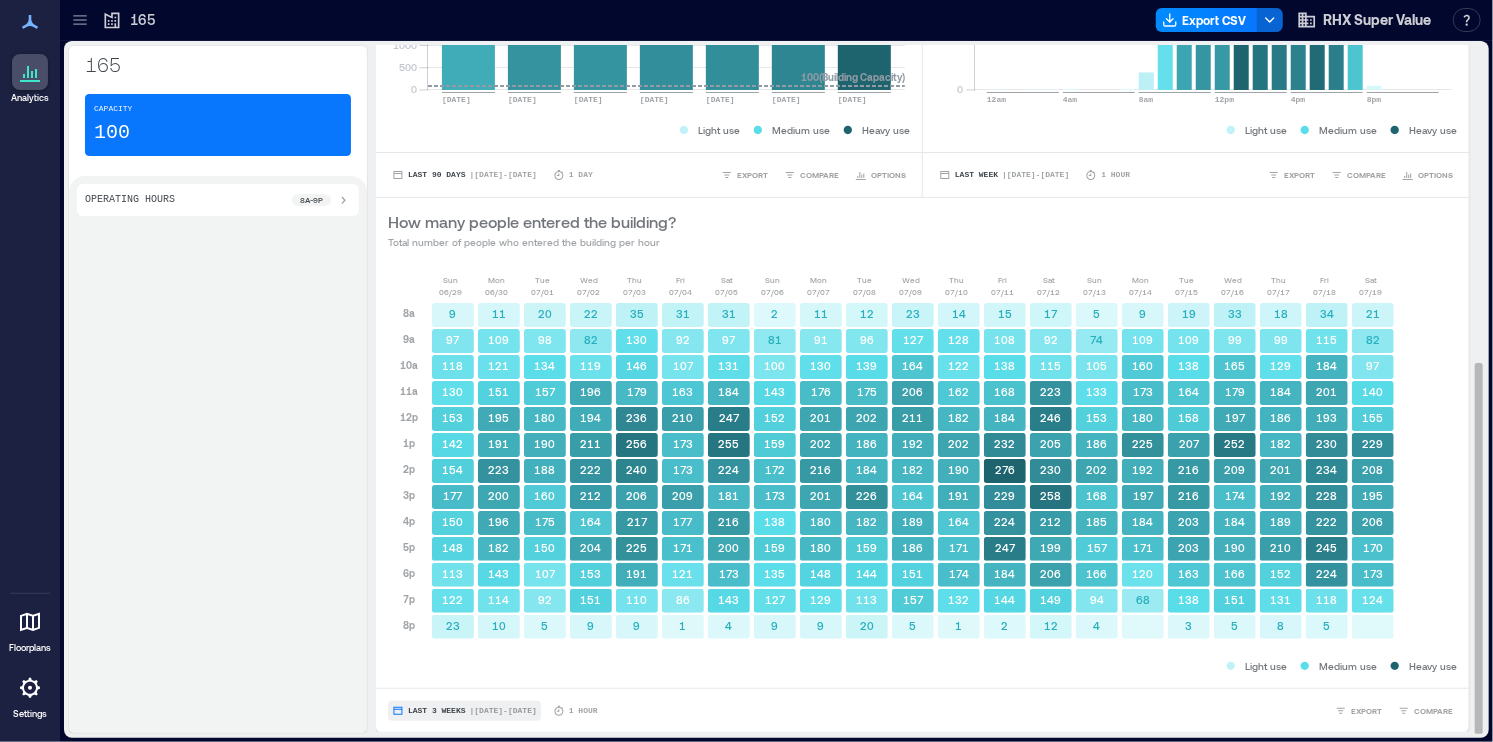 click on "Last 3 Weeks" at bounding box center (437, 711) 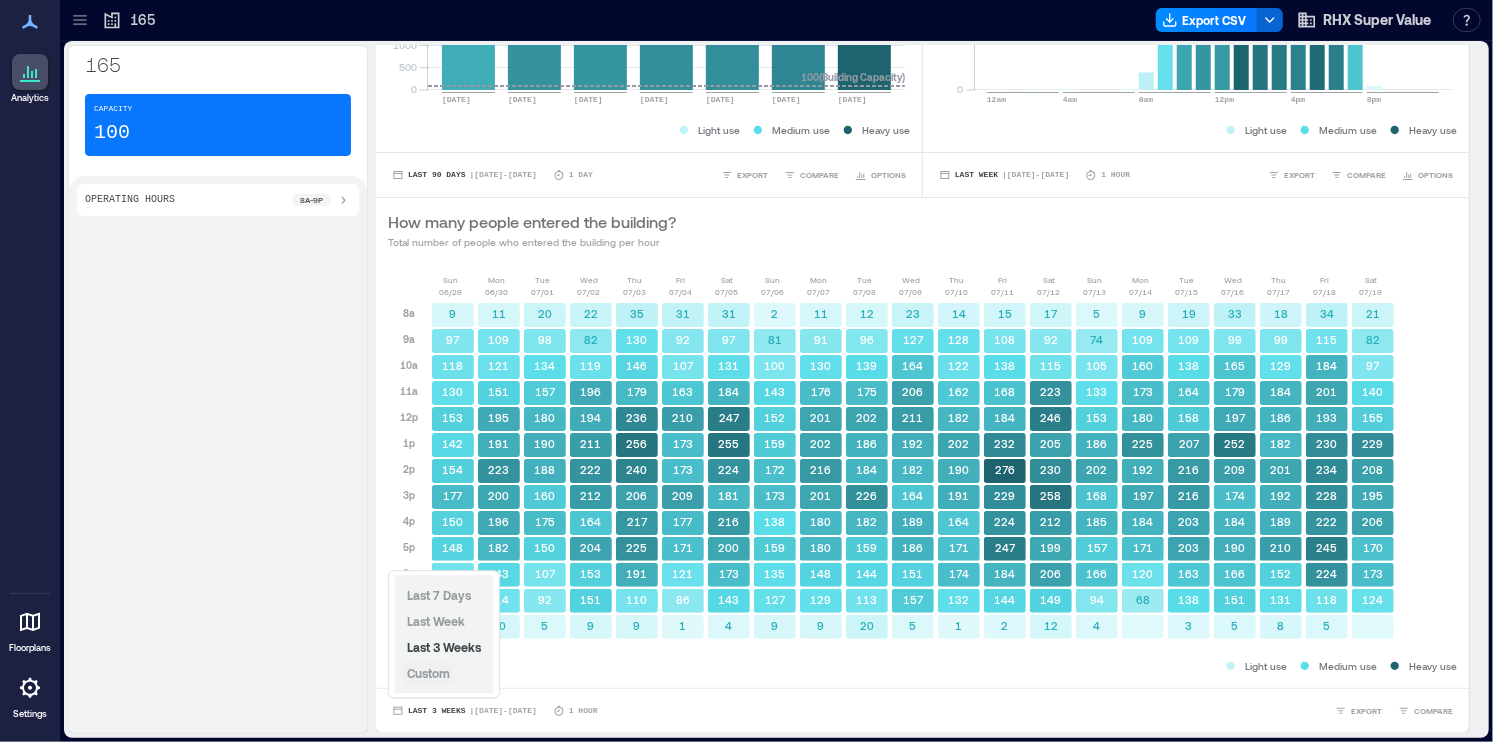 click on "Custom" at bounding box center (428, 673) 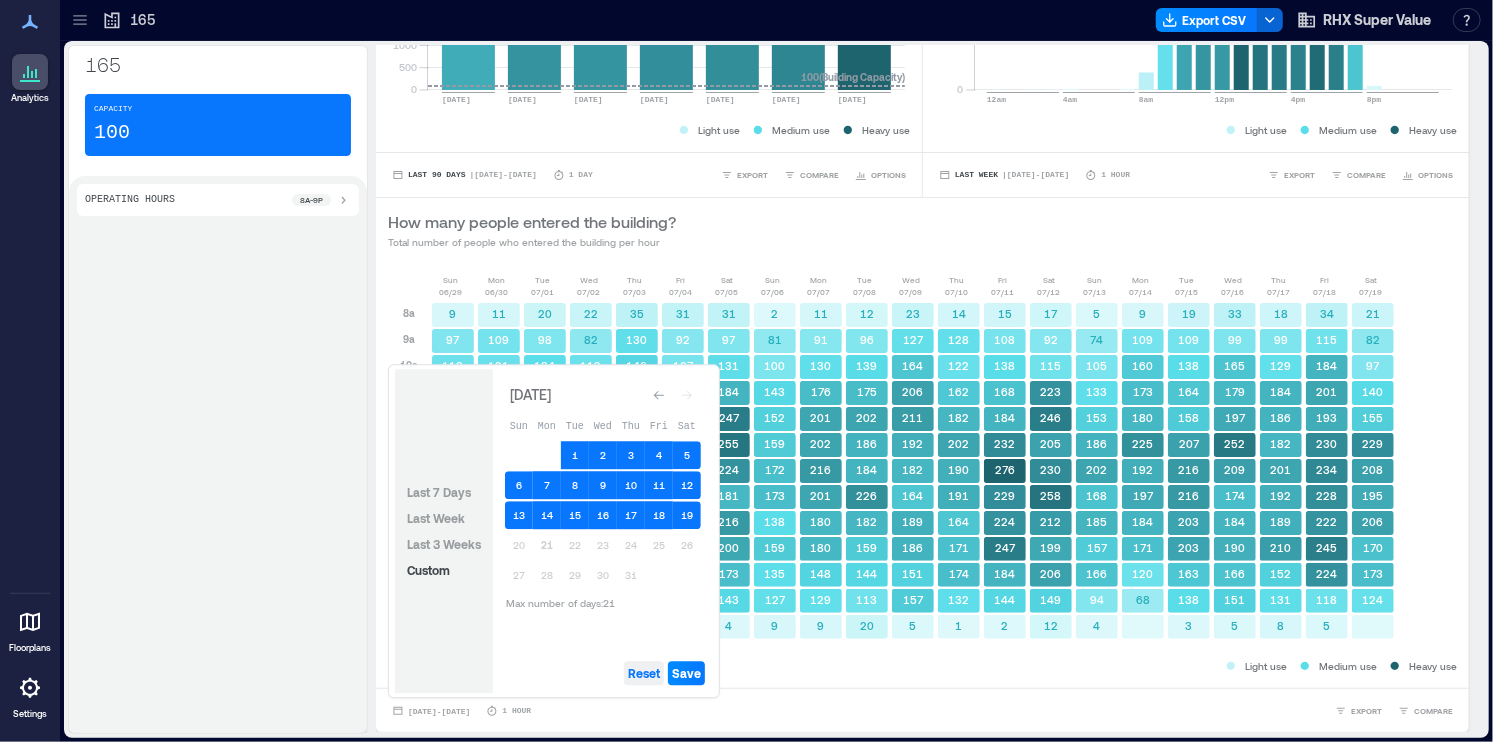 click on "Reset" at bounding box center (644, 673) 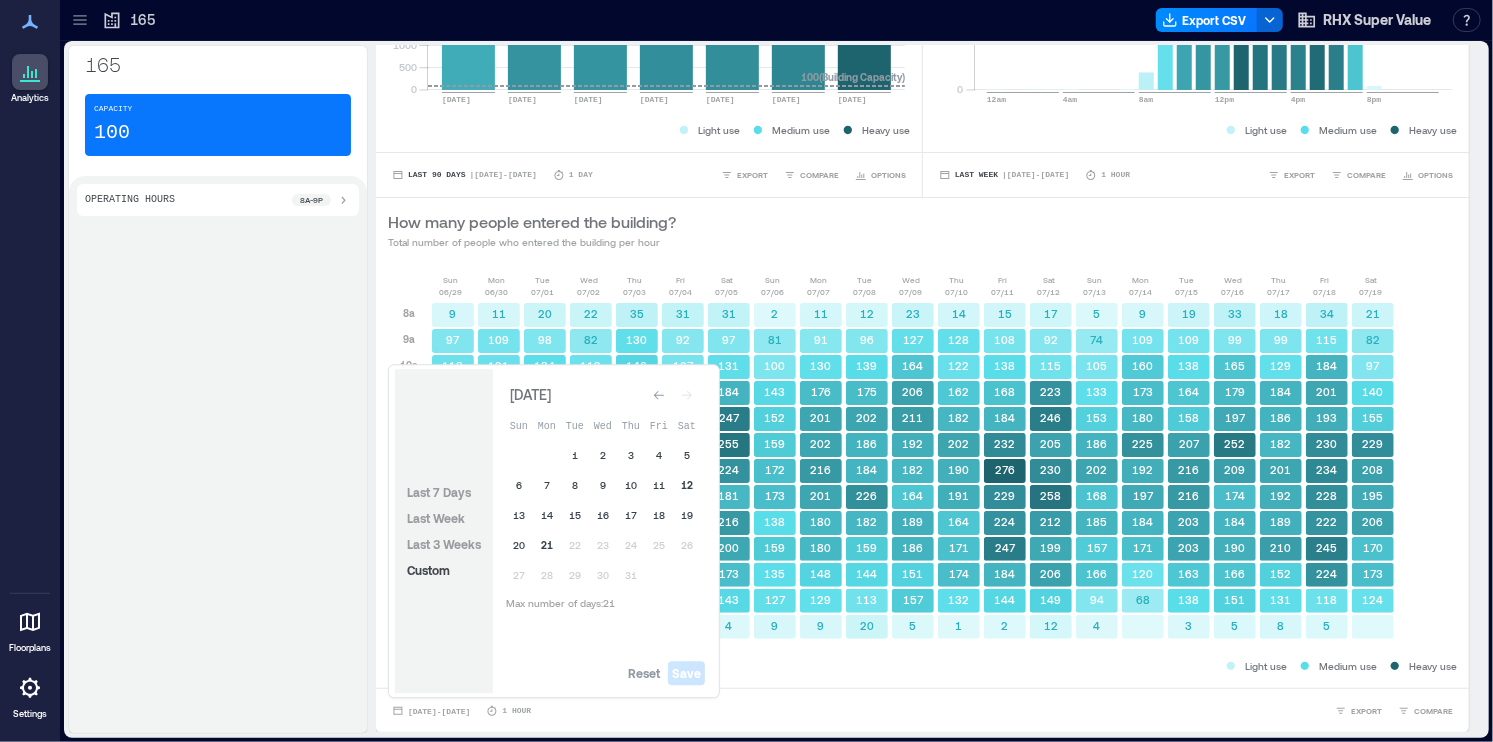 click on "12" at bounding box center (687, 485) 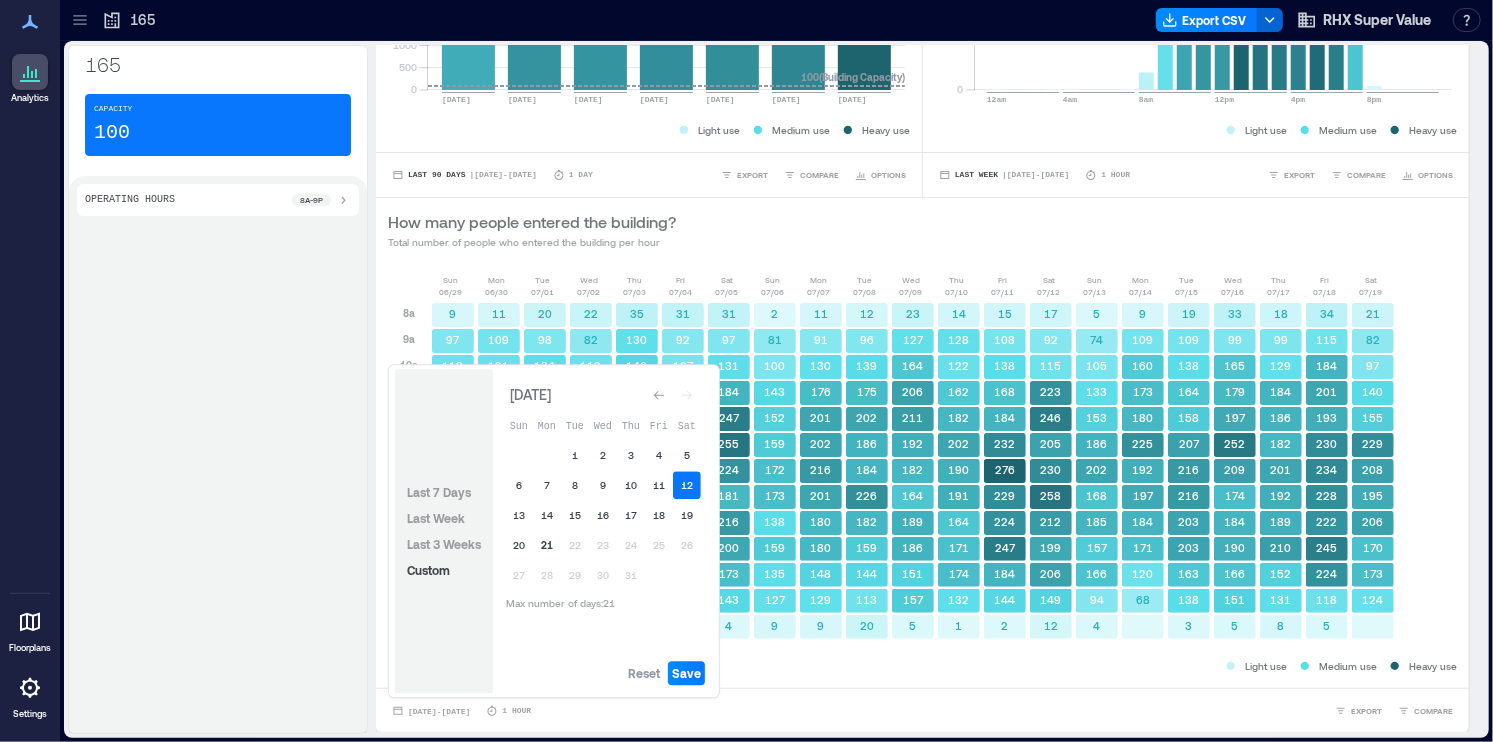 click on "21" at bounding box center (547, 545) 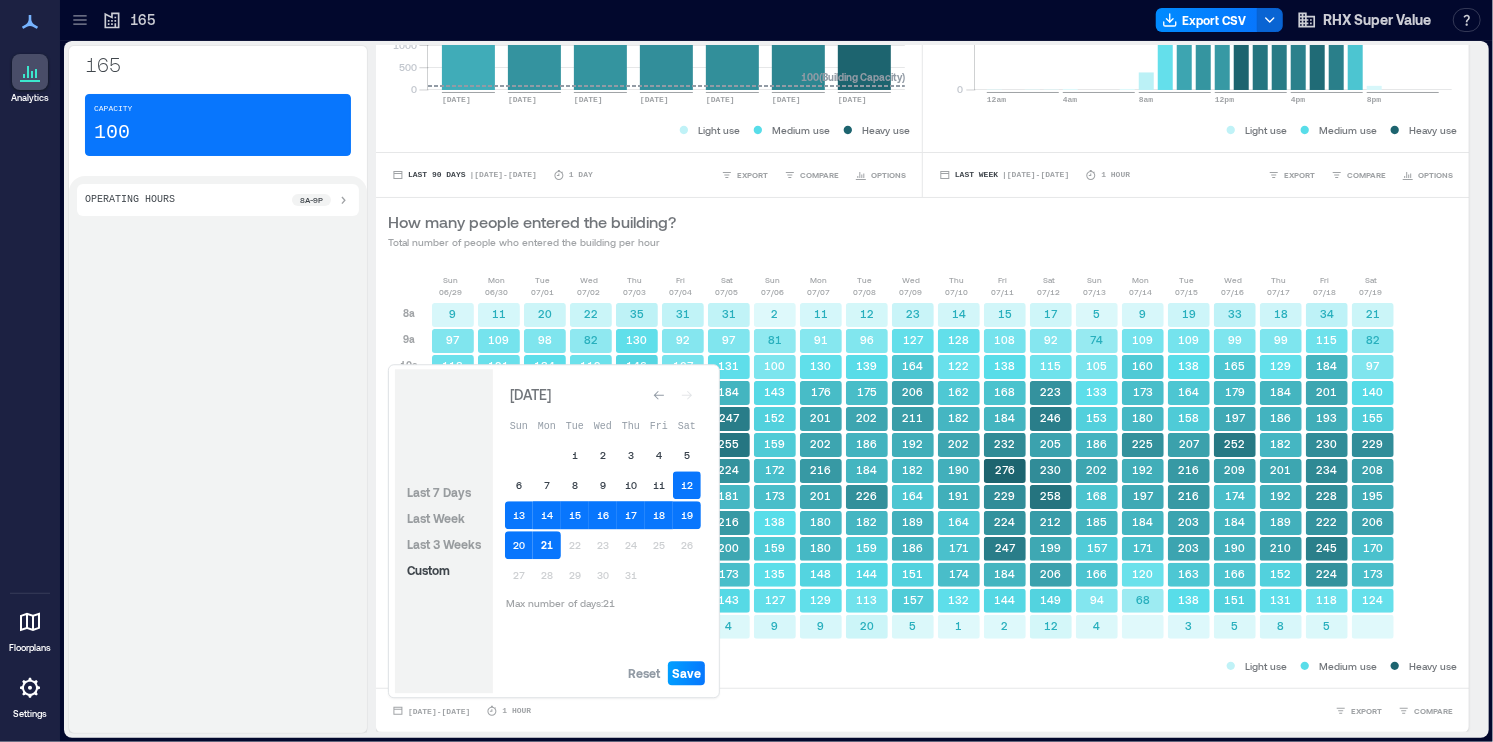 click on "Save" at bounding box center (686, 673) 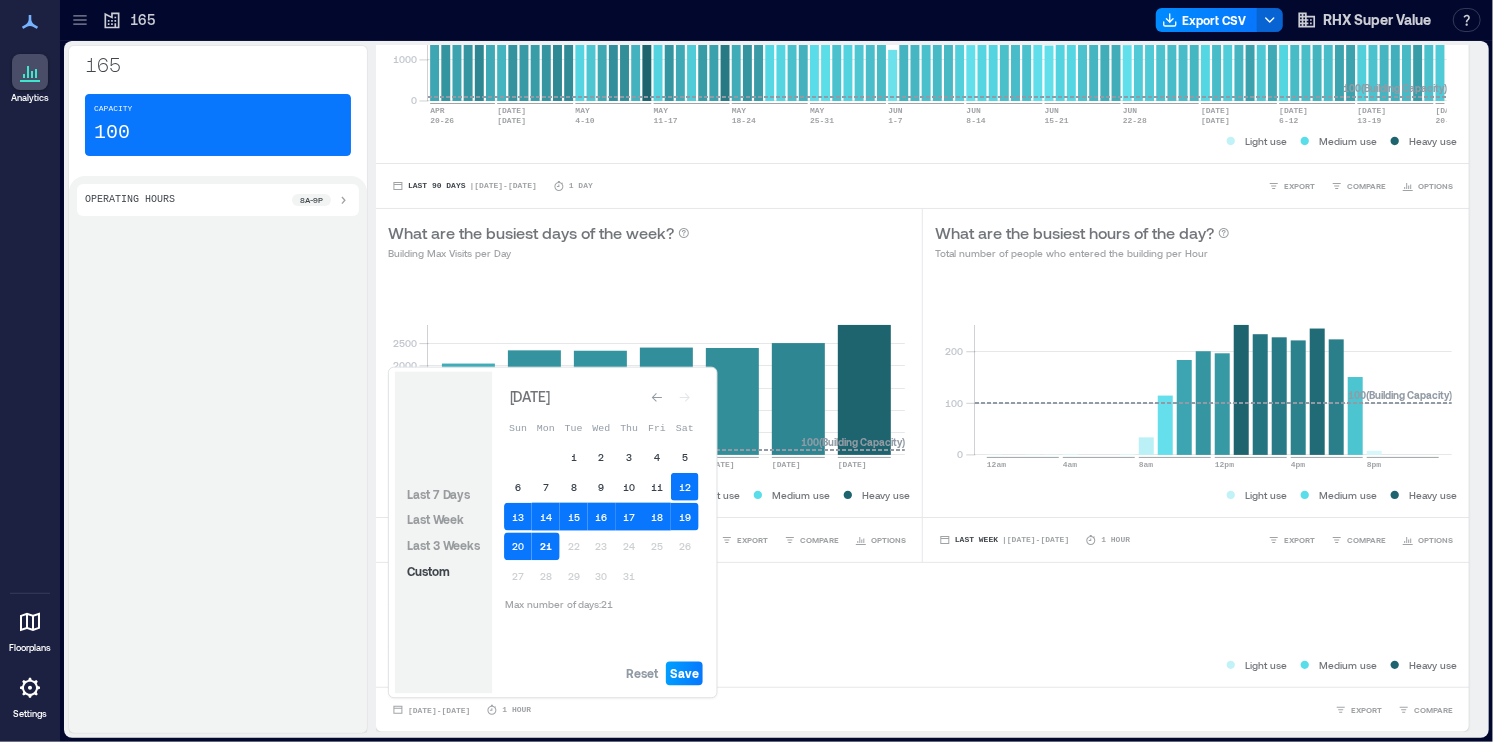 scroll, scrollTop: 223, scrollLeft: 0, axis: vertical 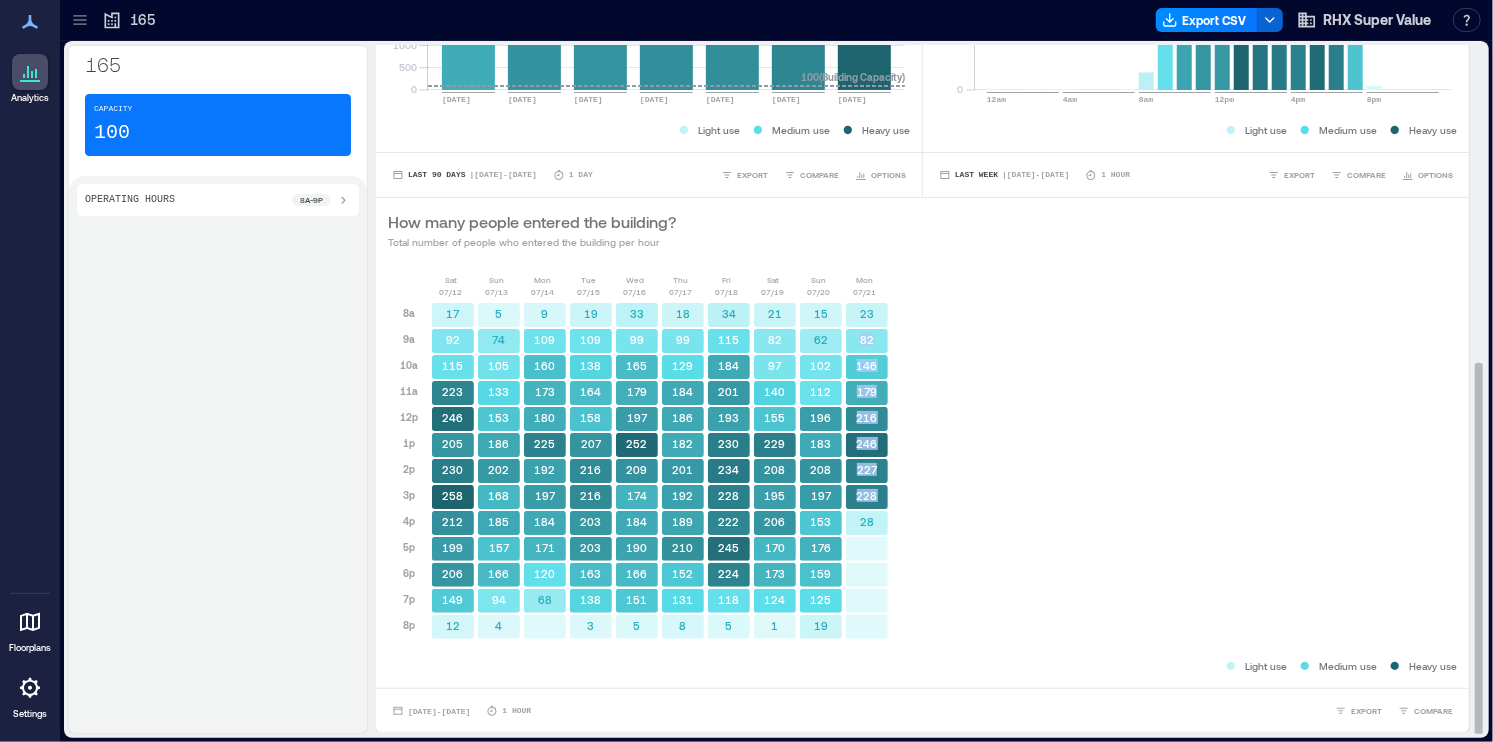 drag, startPoint x: 875, startPoint y: 516, endPoint x: 858, endPoint y: 337, distance: 179.80545 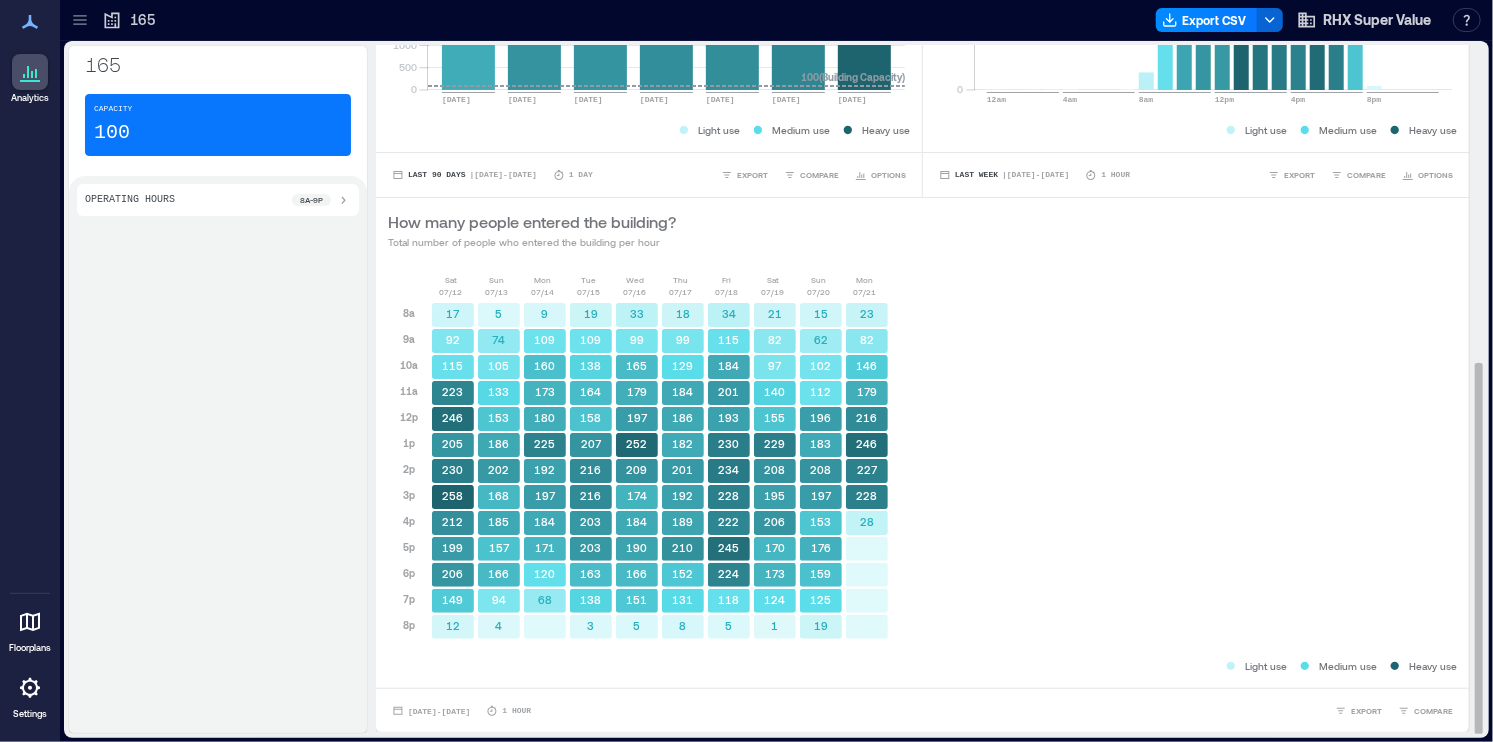 click on "Sat 07/12 Sun 07/13 Mon 07/14 Tue 07/15 Wed 07/16 Thu 07/17 Fri 07/18 Sat 07/19 Sun 07/20 Mon 07/21 8a 9a 10a 11a 12p 1p 2p 3p 4p 5p 6p 7p 8p 17 92 115 223 246 205 230 258 212 199 206 149 12 5 74 105 133 153 186 202 168 185 157 166 94 4 9 109 160 173 180 225 192 197 184 171 120 68 19 109 138 164 158 207 216 216 203 203 163 138 3 33 99 165 179 197 252 209 174 184 190 166 151 5 18 99 129 184 186 182 201 192 189 210 152 131 8 34 115 184 201 193 230 234 228 222 245 224 118 5 21 82 97 140 155 229 208 195 206 170 173 124 1 15 62 102 112 196 183 208 197 153 176 159 125 19 23 82 146 179 216 246 227 228 28" at bounding box center (922, 465) 